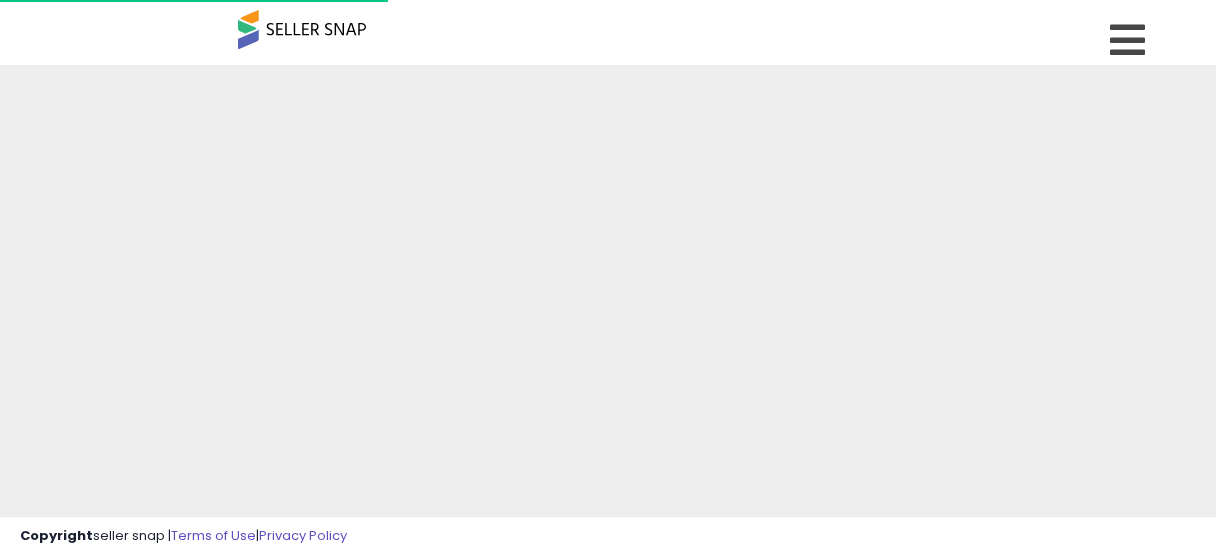 scroll, scrollTop: 0, scrollLeft: 0, axis: both 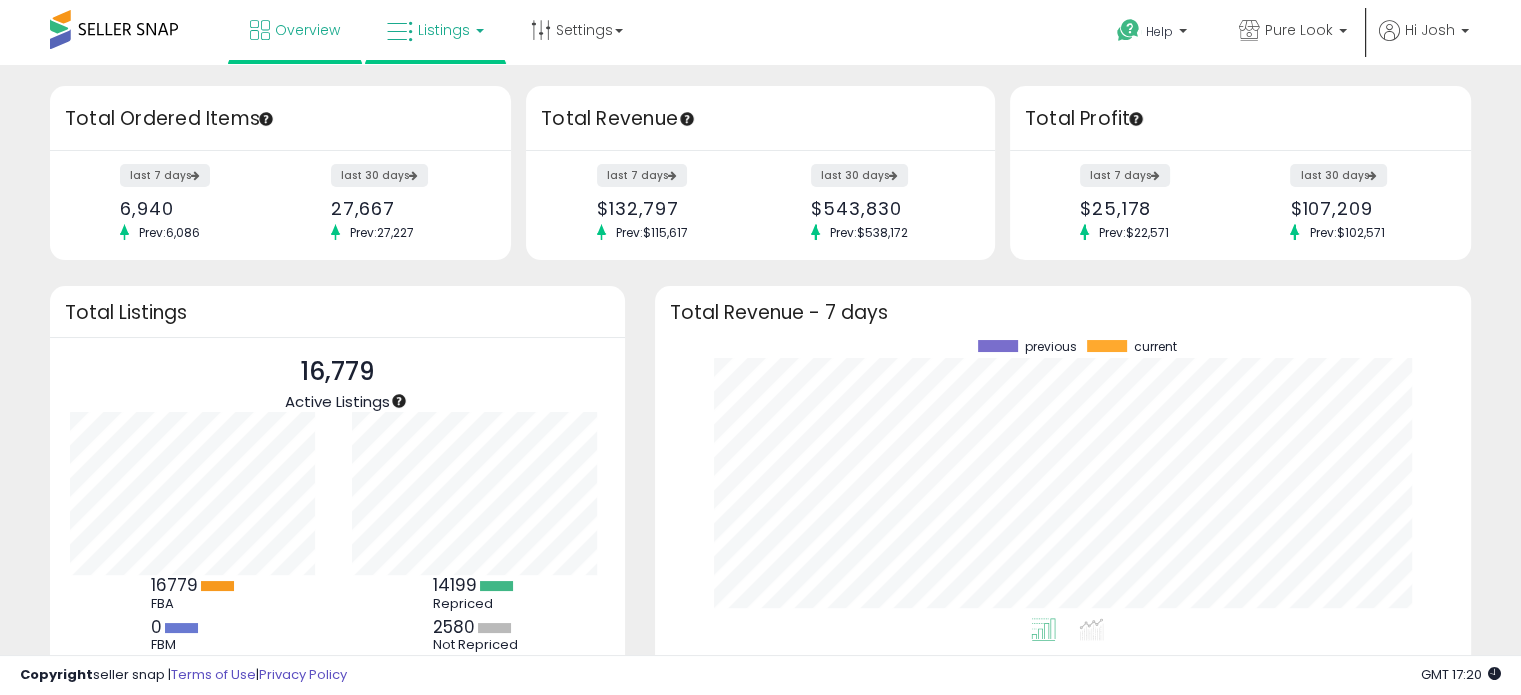 click on "Listings" at bounding box center [444, 30] 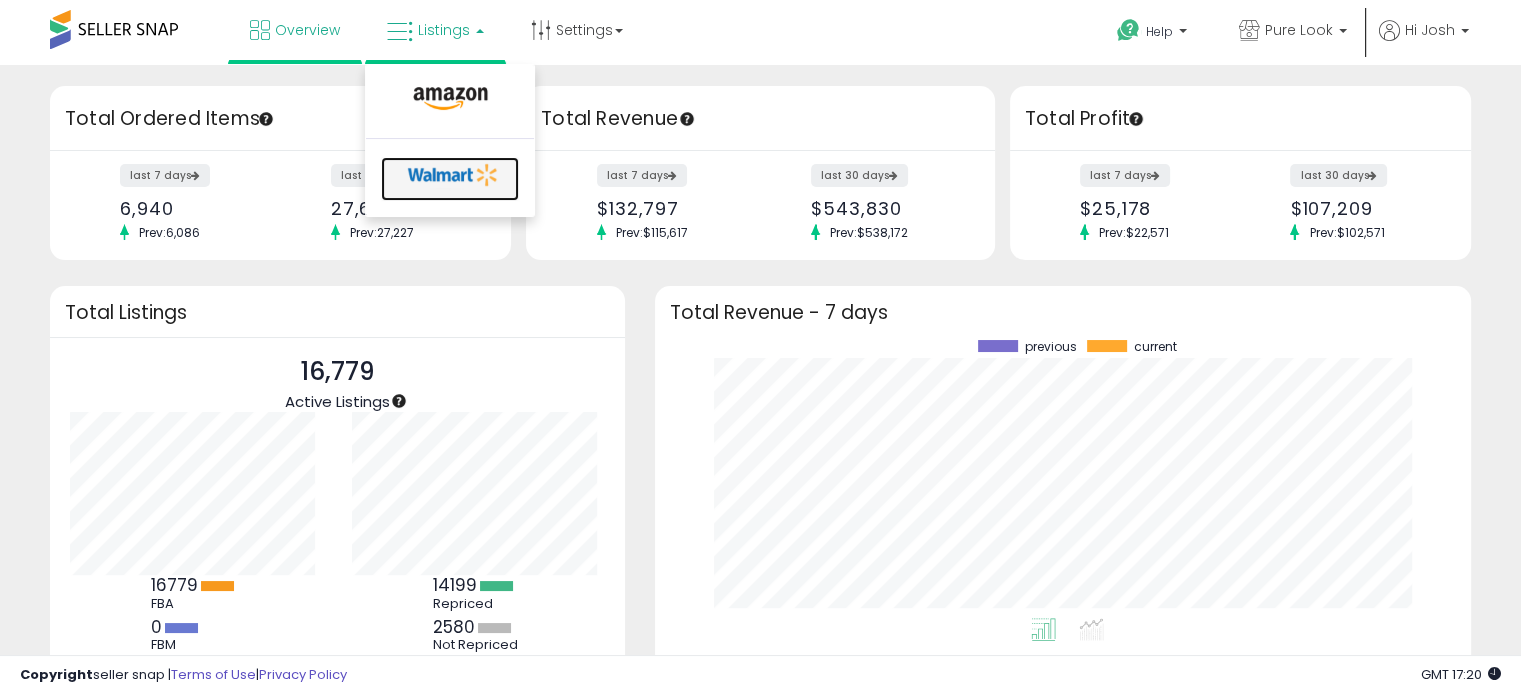 click at bounding box center [453, 175] 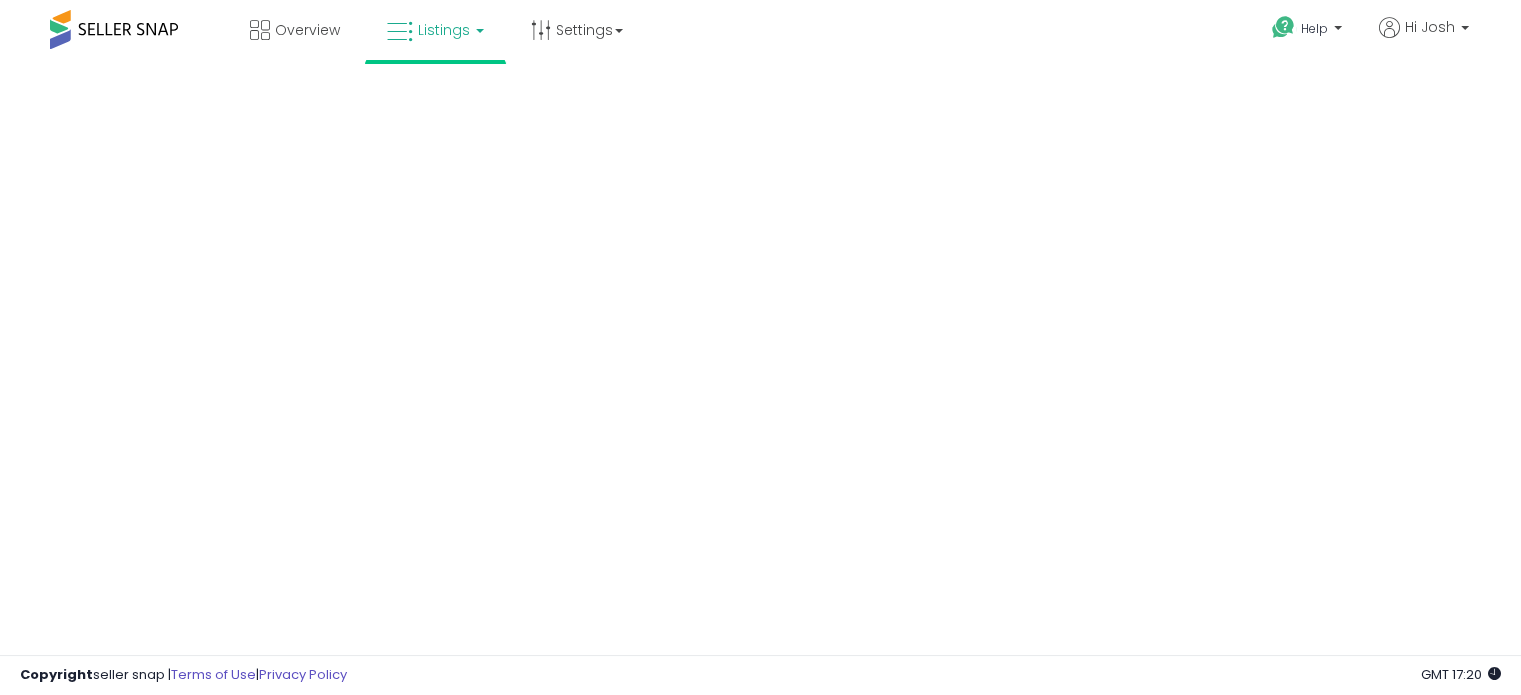 scroll, scrollTop: 0, scrollLeft: 0, axis: both 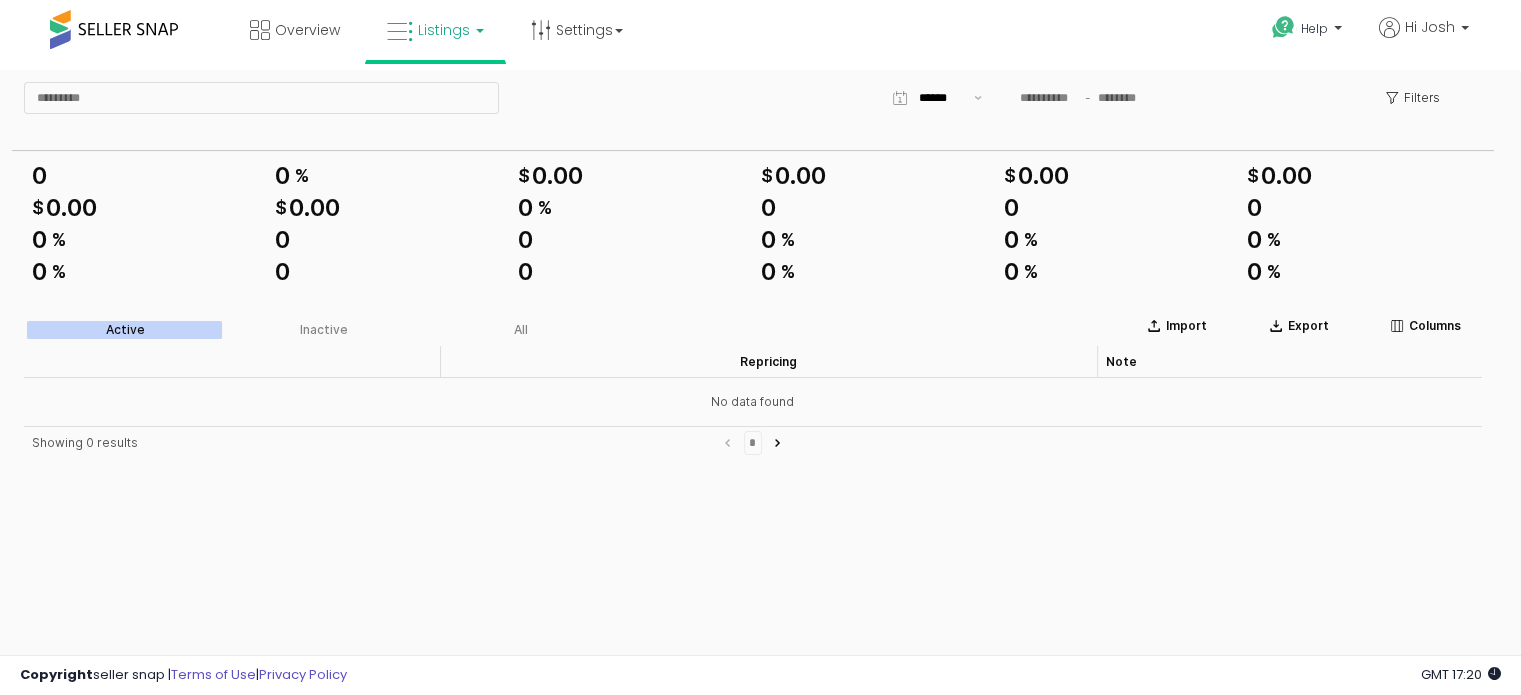 click on "Listings" at bounding box center (444, 30) 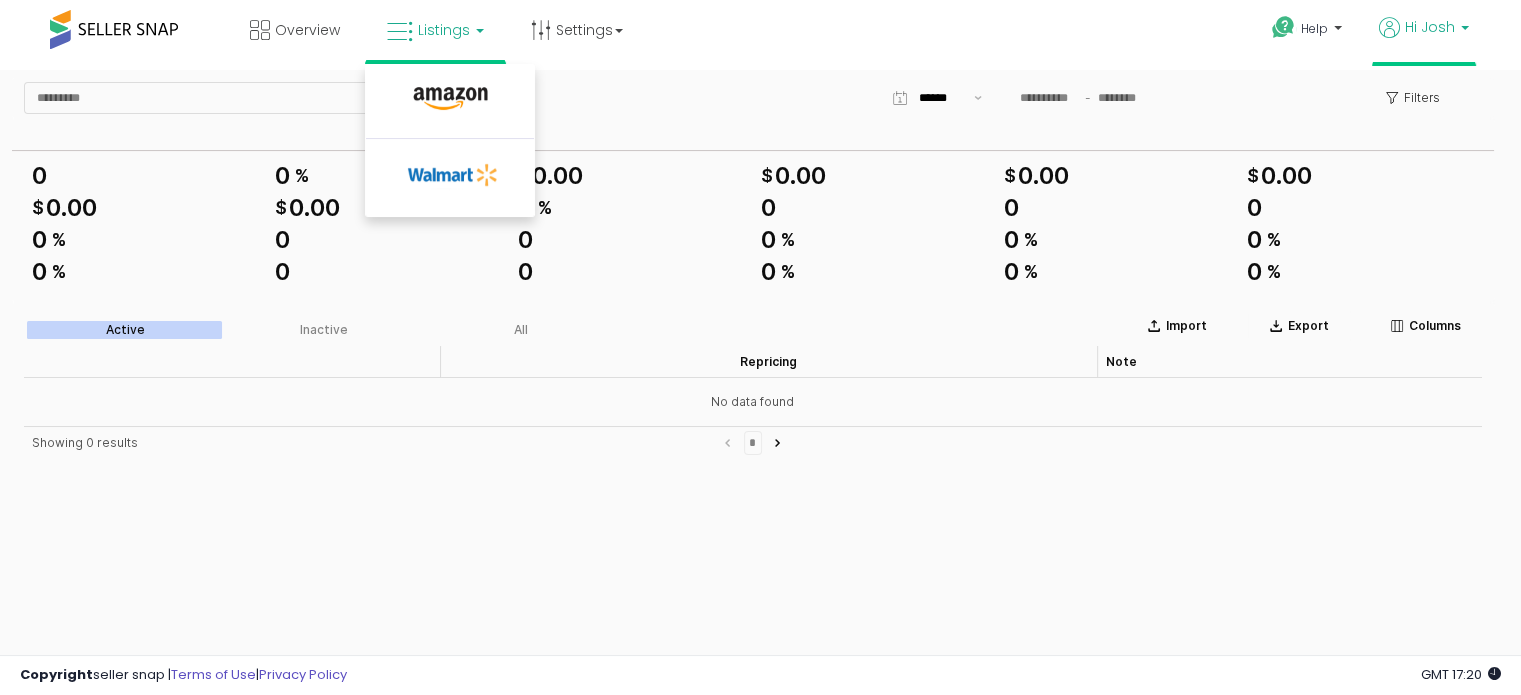 click on "Hi Josh" at bounding box center (1424, 39) 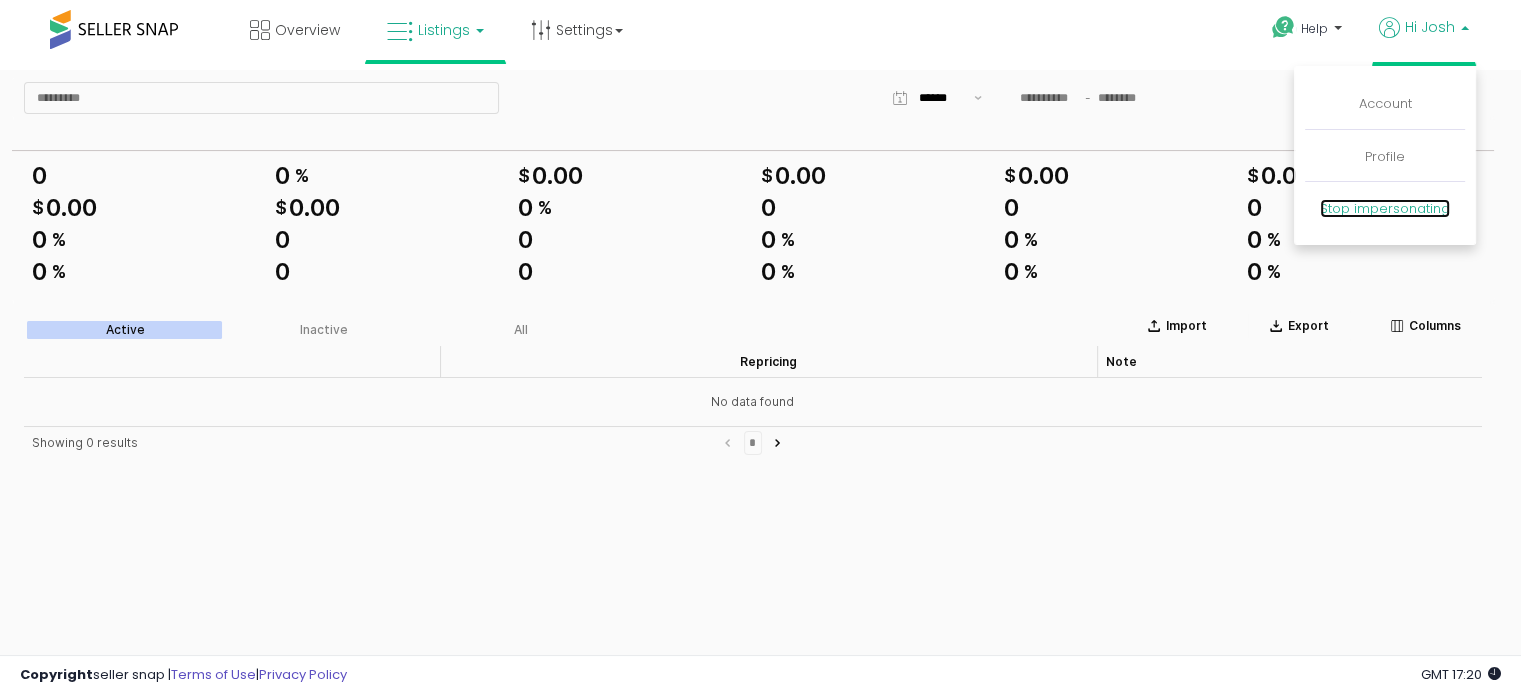 click on "Stop impersonating" at bounding box center [1385, 208] 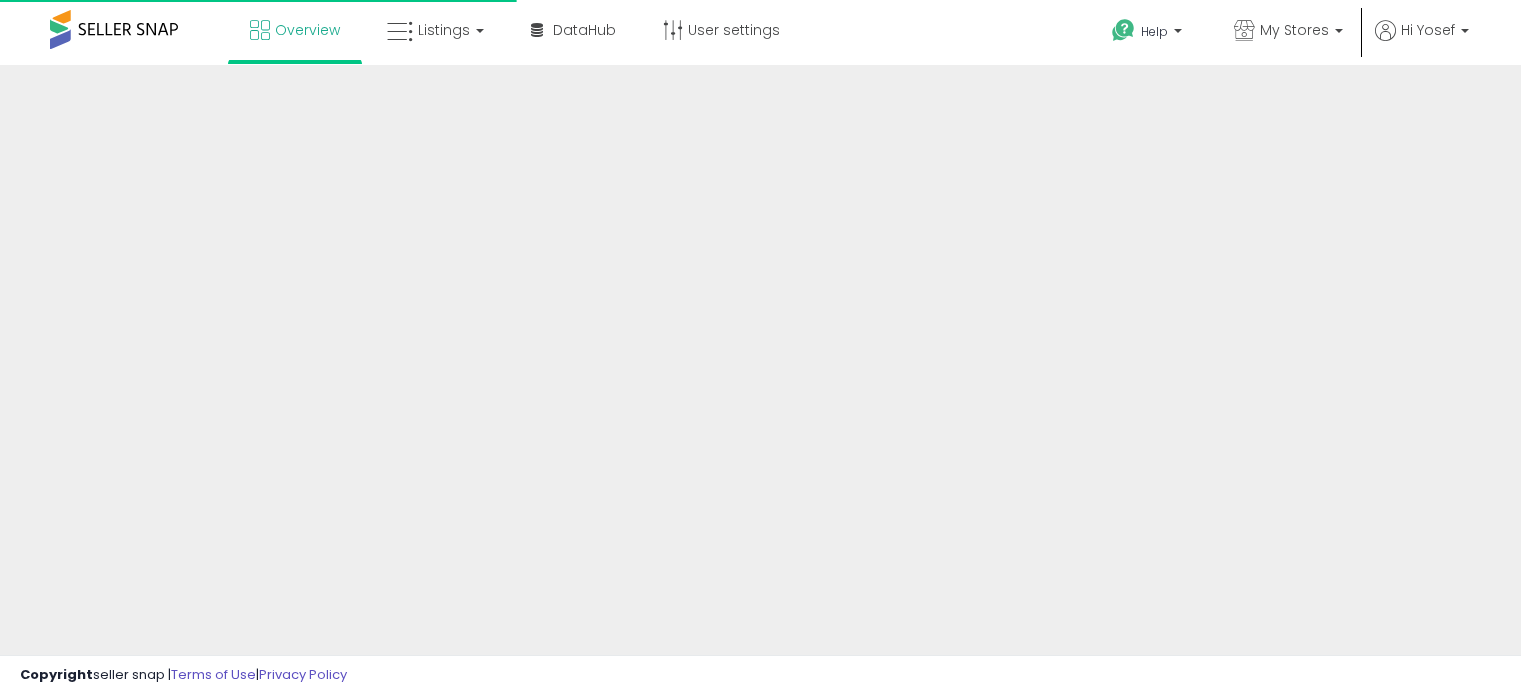 scroll, scrollTop: 0, scrollLeft: 0, axis: both 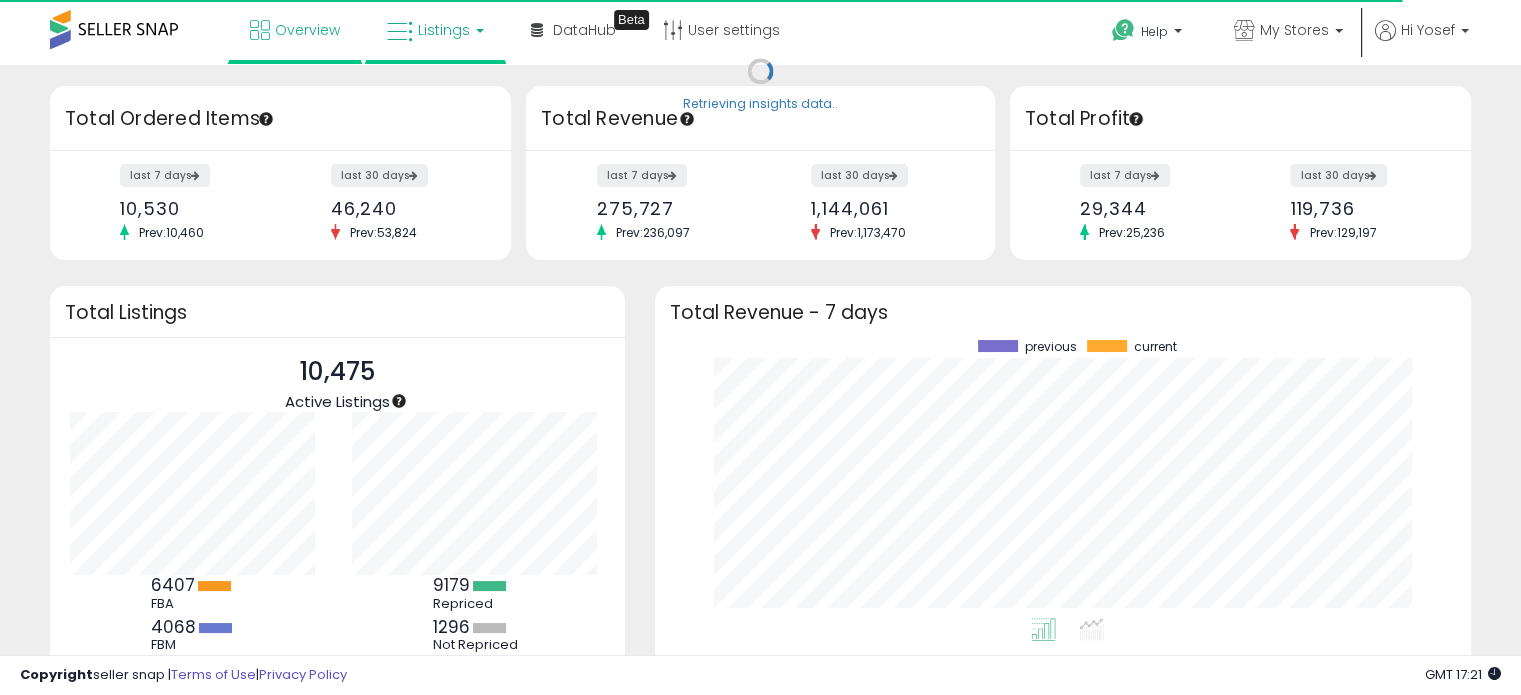 click at bounding box center [400, 32] 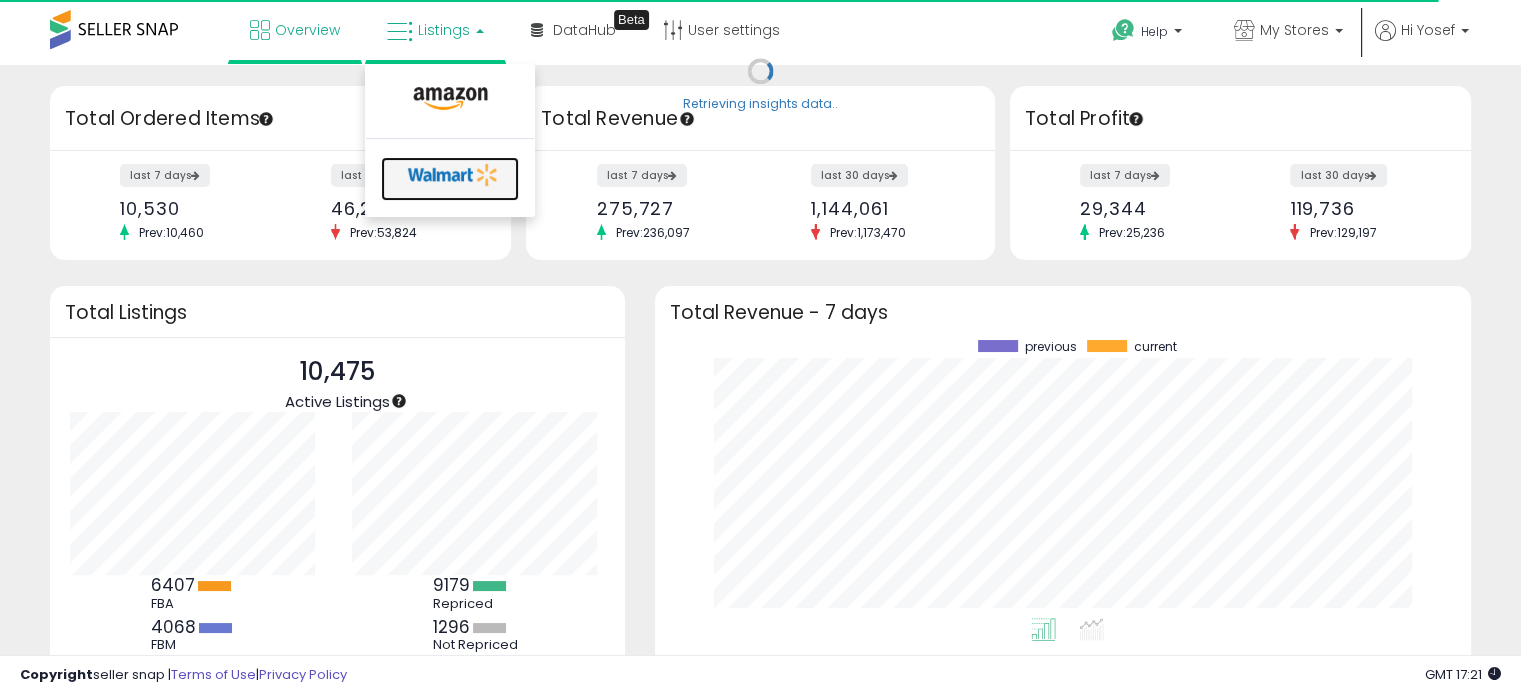 click at bounding box center (453, 175) 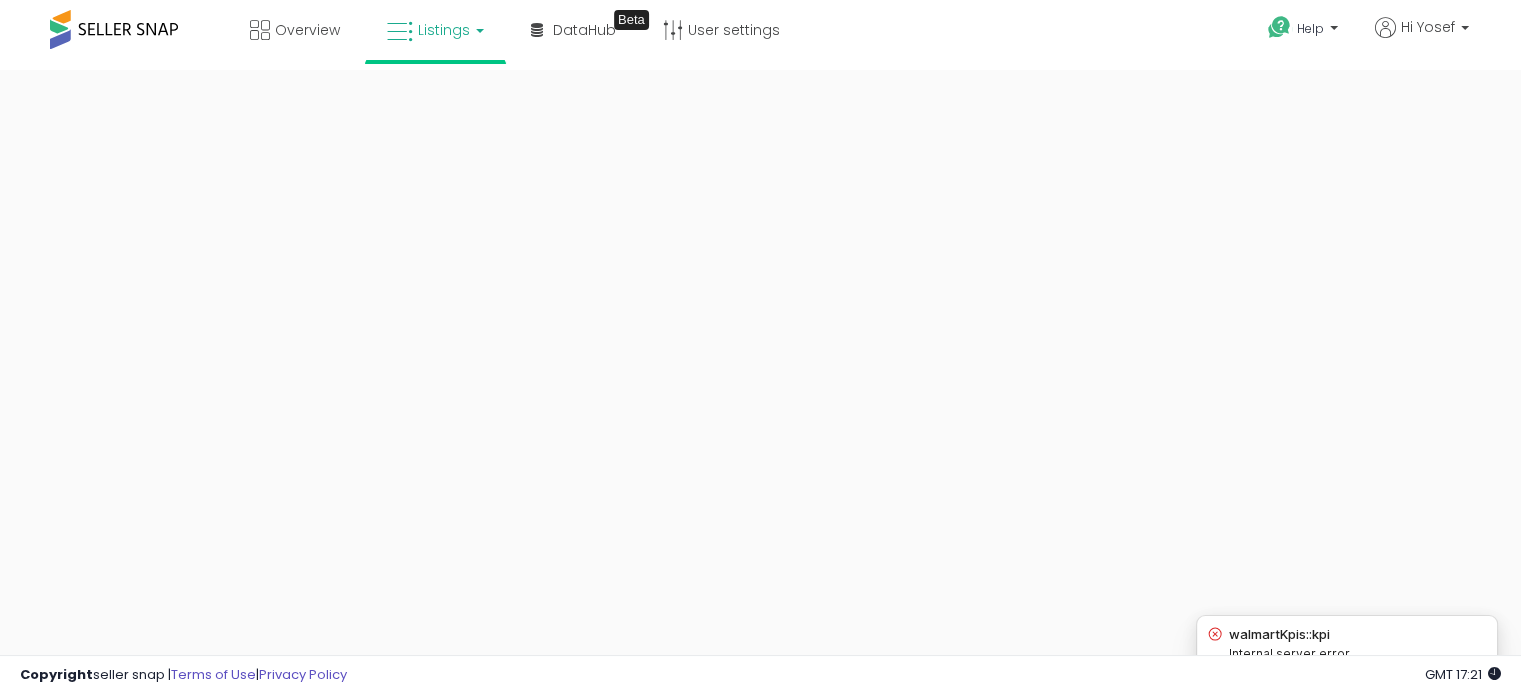 scroll, scrollTop: 0, scrollLeft: 0, axis: both 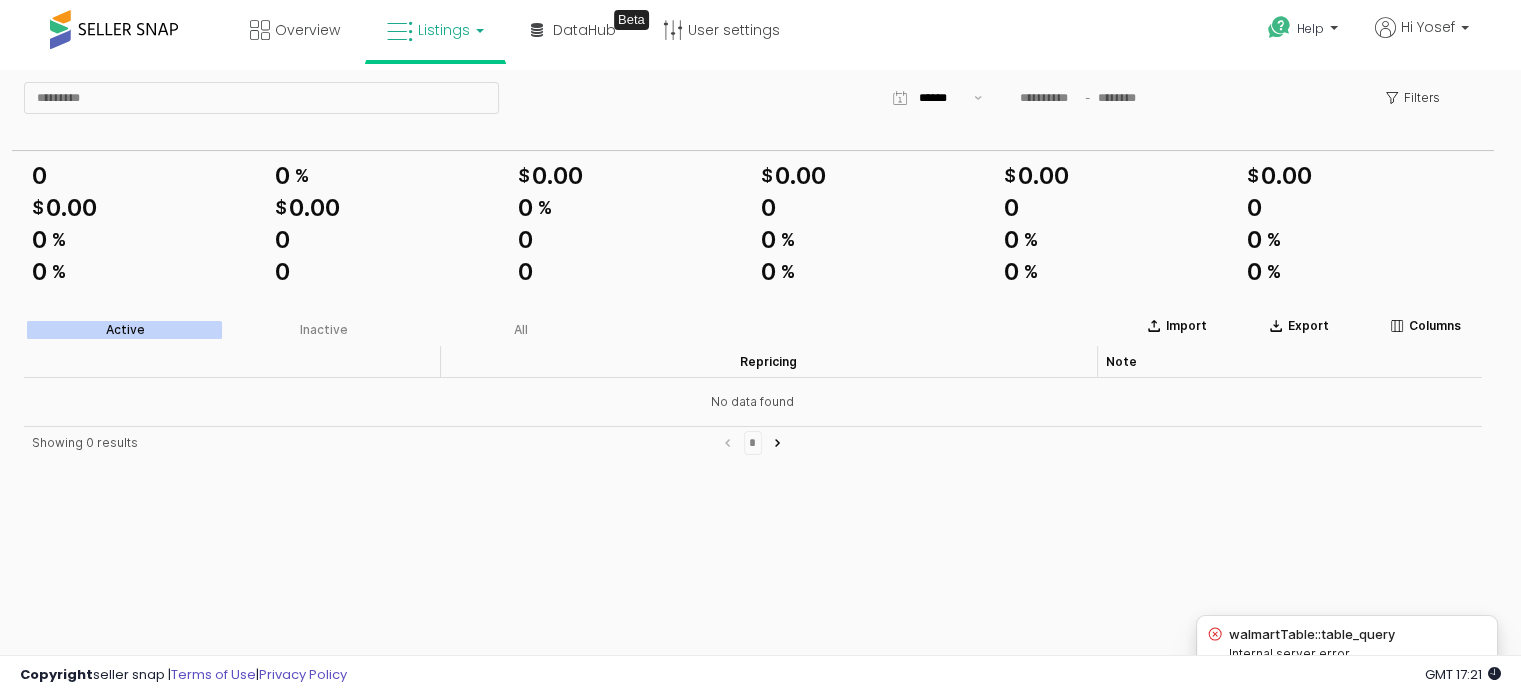 click on "Listings" at bounding box center (444, 30) 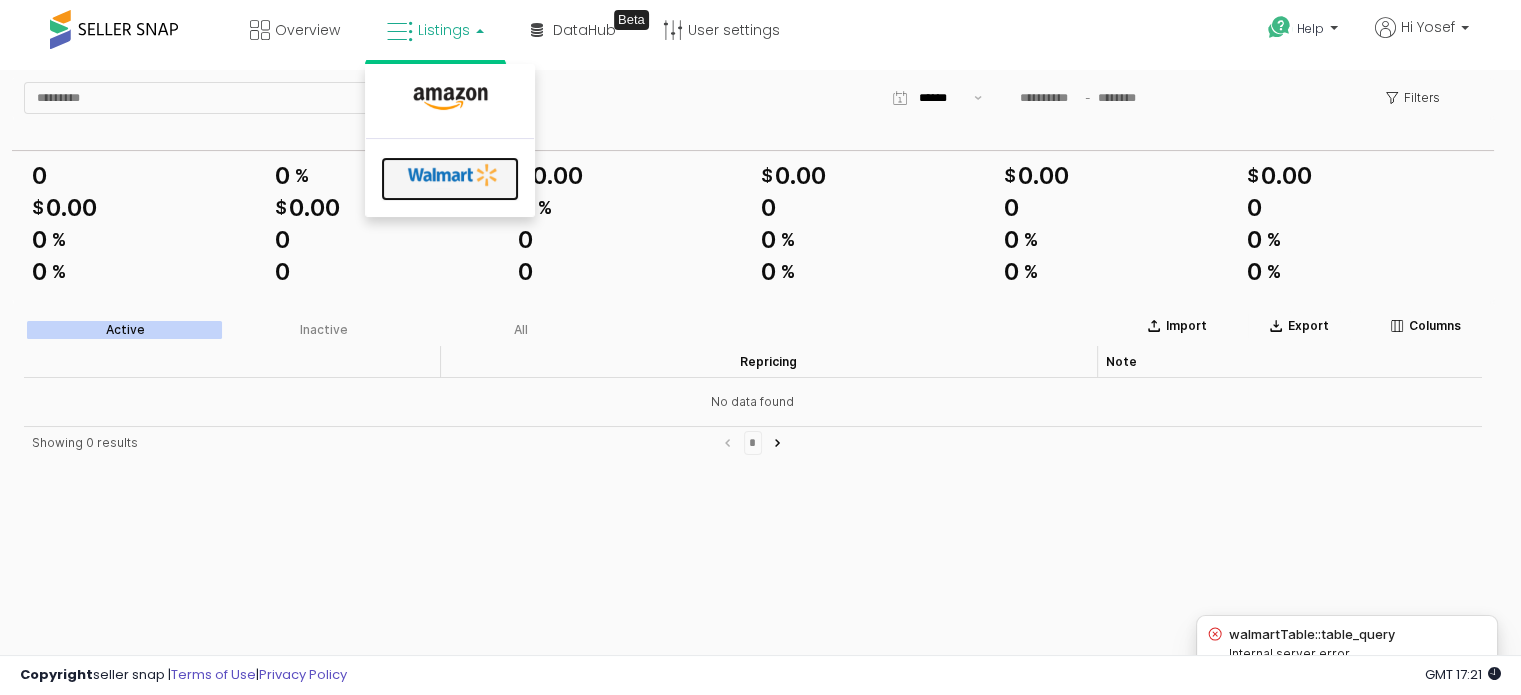 click at bounding box center [453, 175] 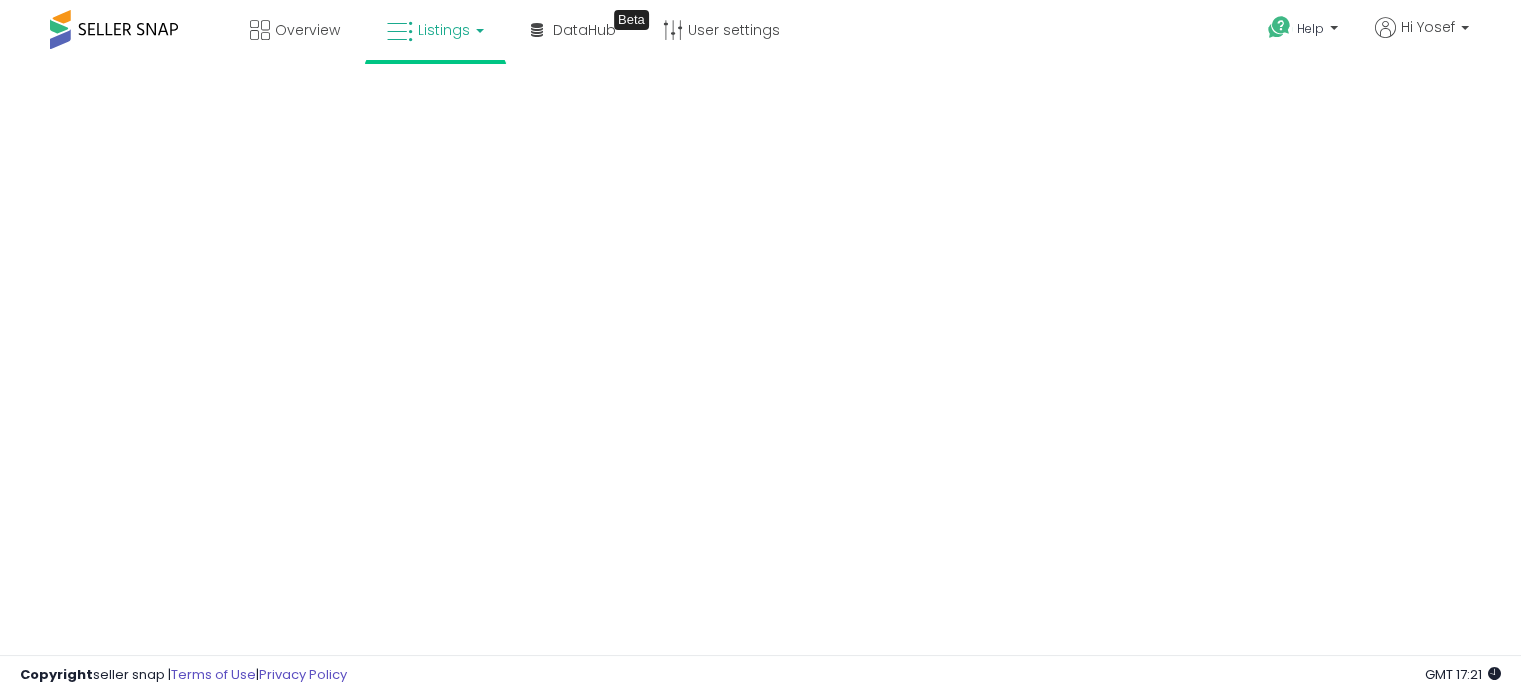 scroll, scrollTop: 0, scrollLeft: 0, axis: both 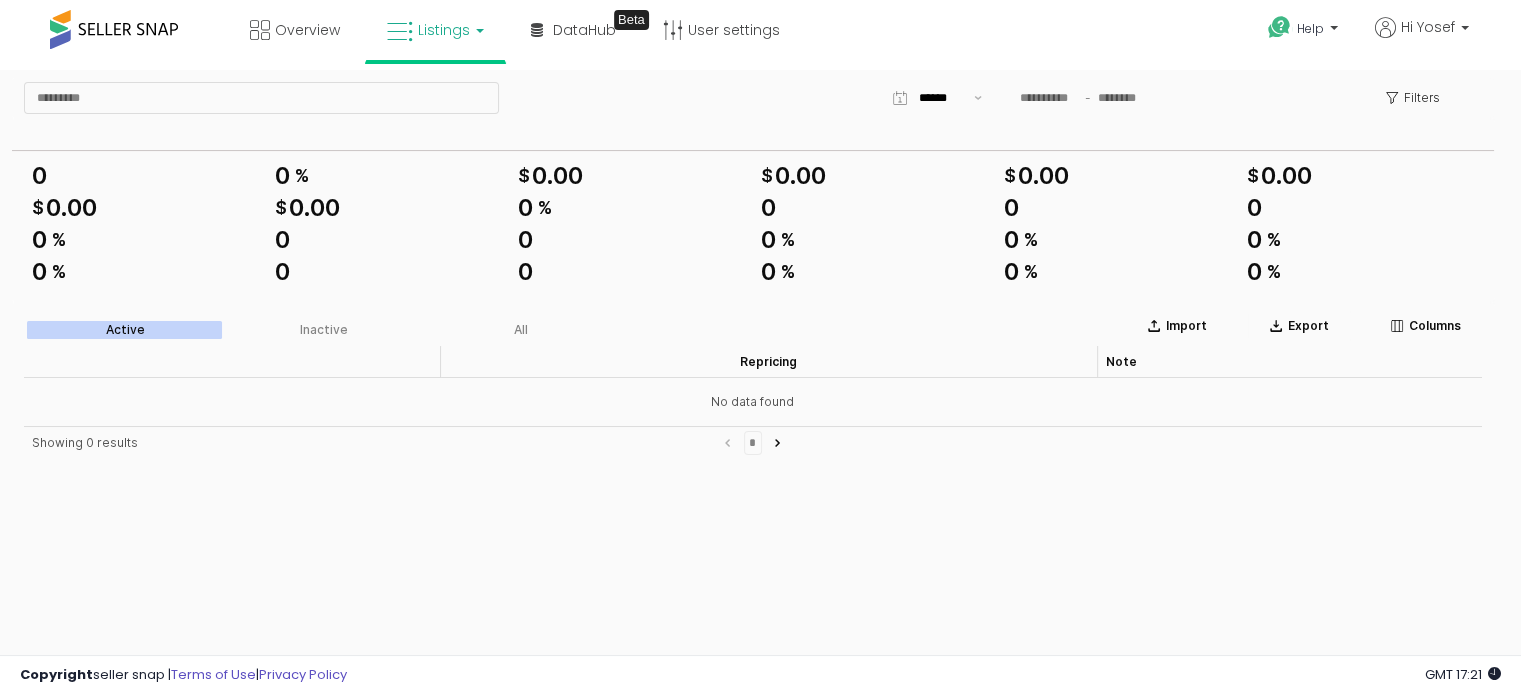 drag, startPoint x: 679, startPoint y: 479, endPoint x: 791, endPoint y: 471, distance: 112.28535 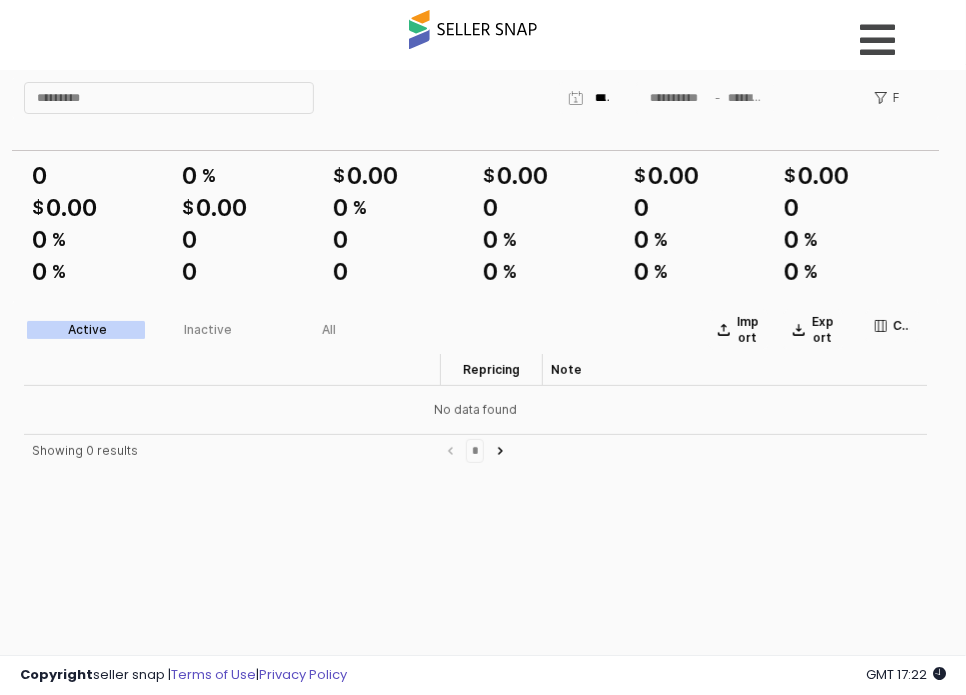 click at bounding box center [705, 97] 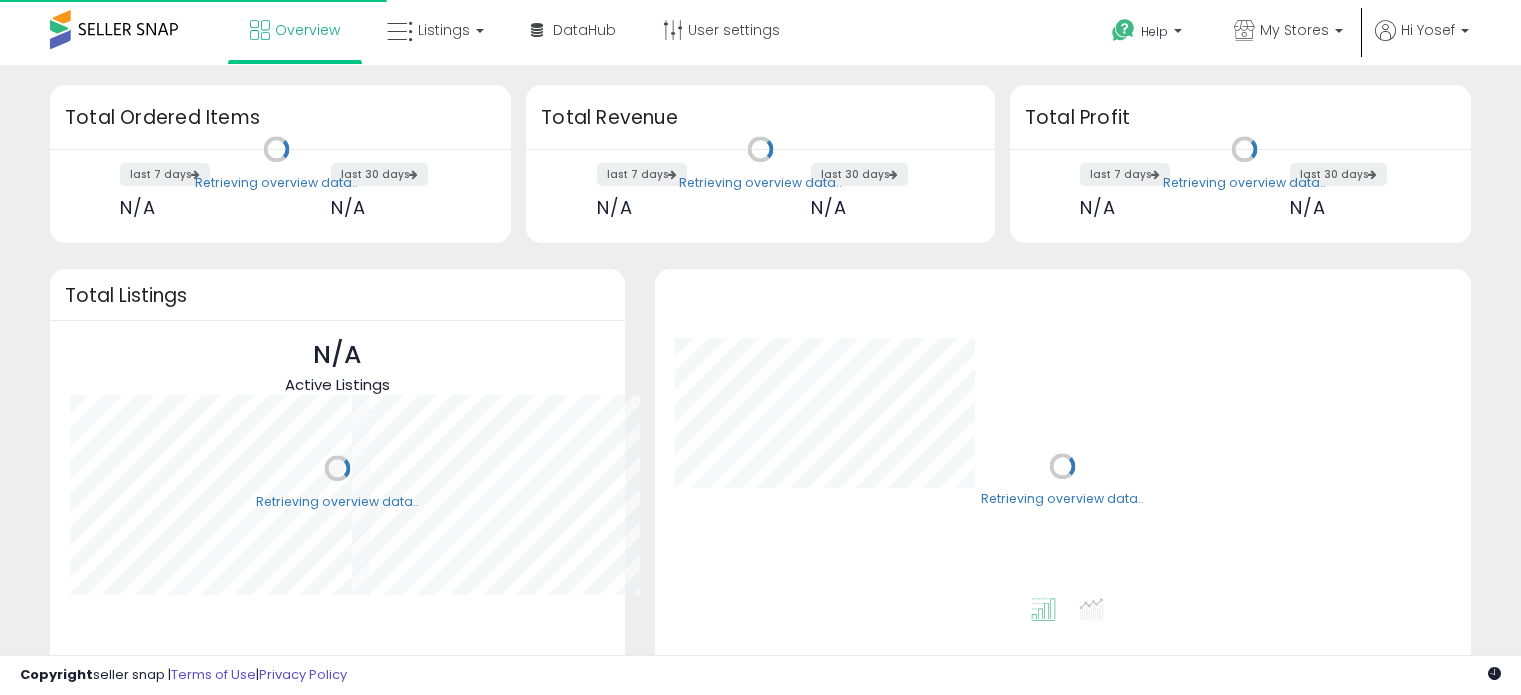 scroll, scrollTop: 0, scrollLeft: 0, axis: both 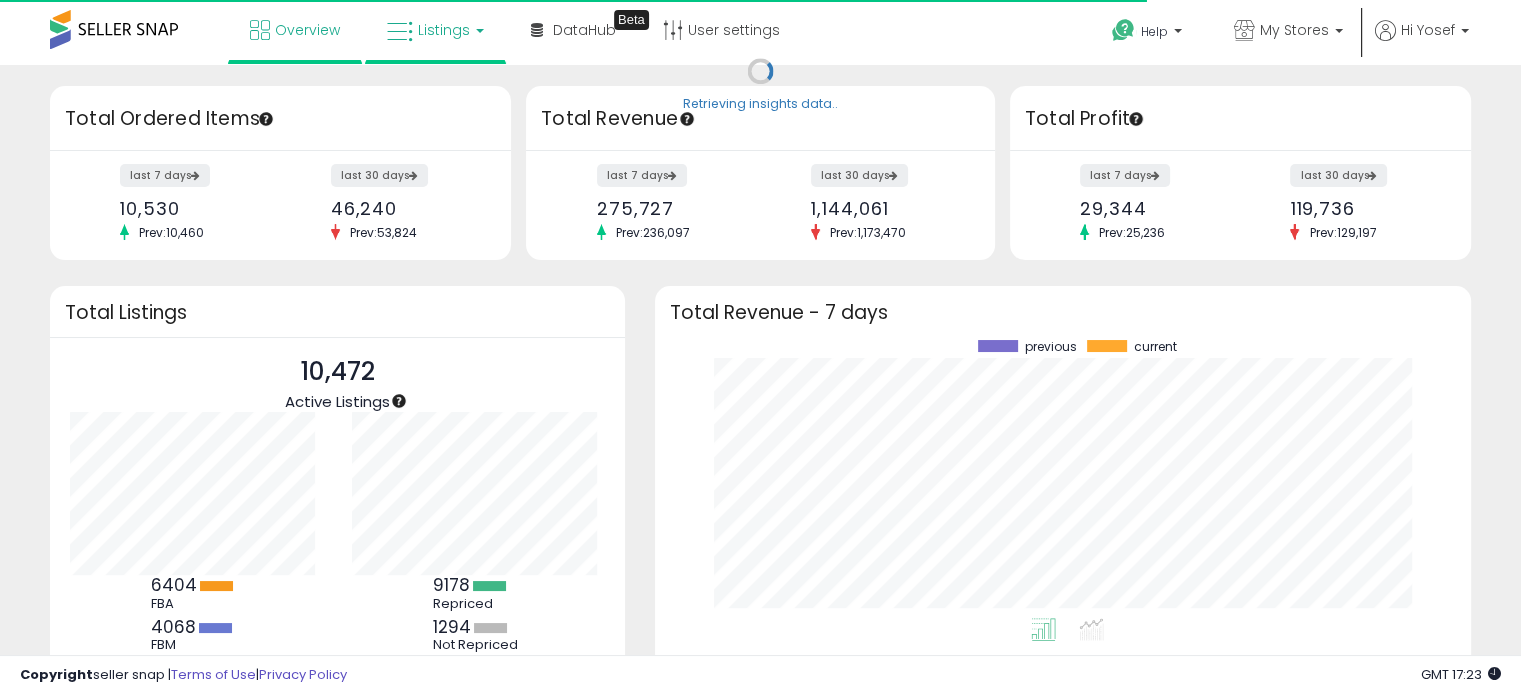 click on "Listings" at bounding box center (444, 30) 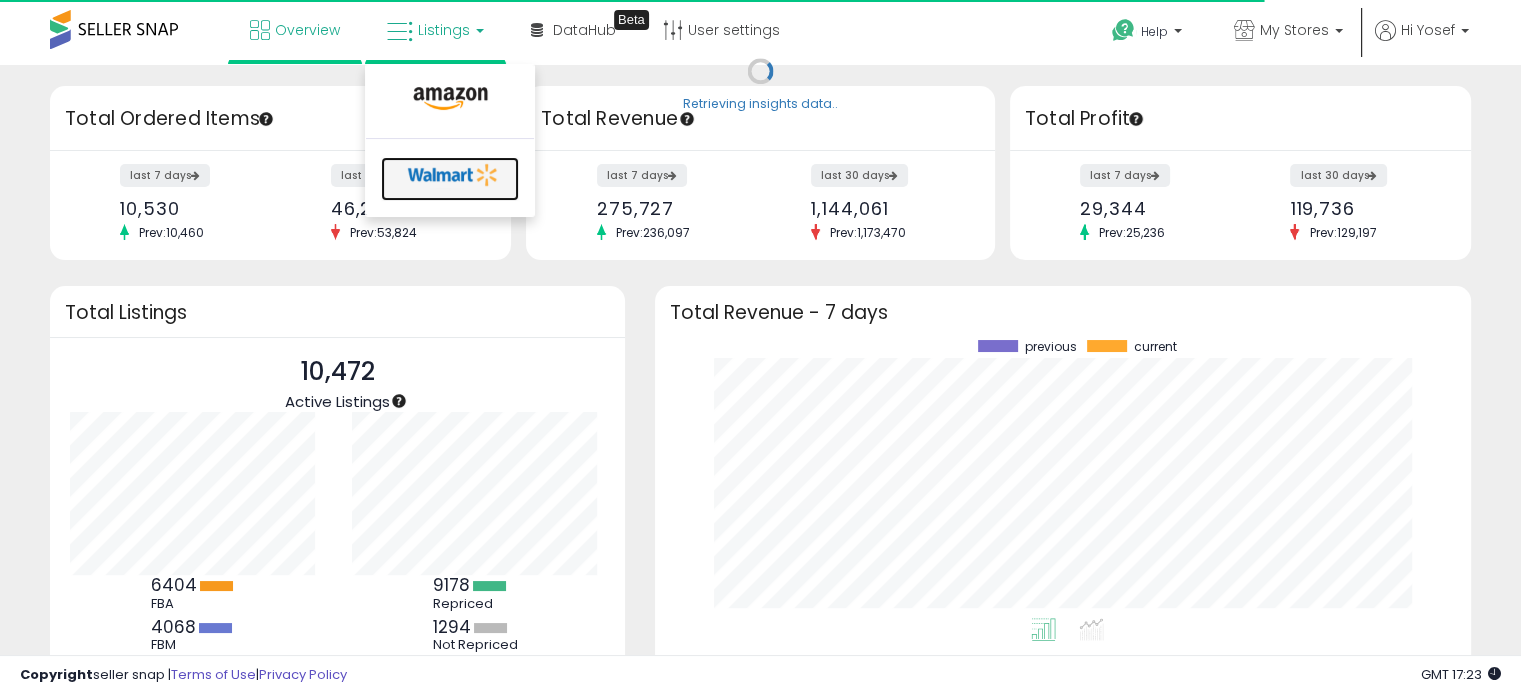 click at bounding box center (453, 175) 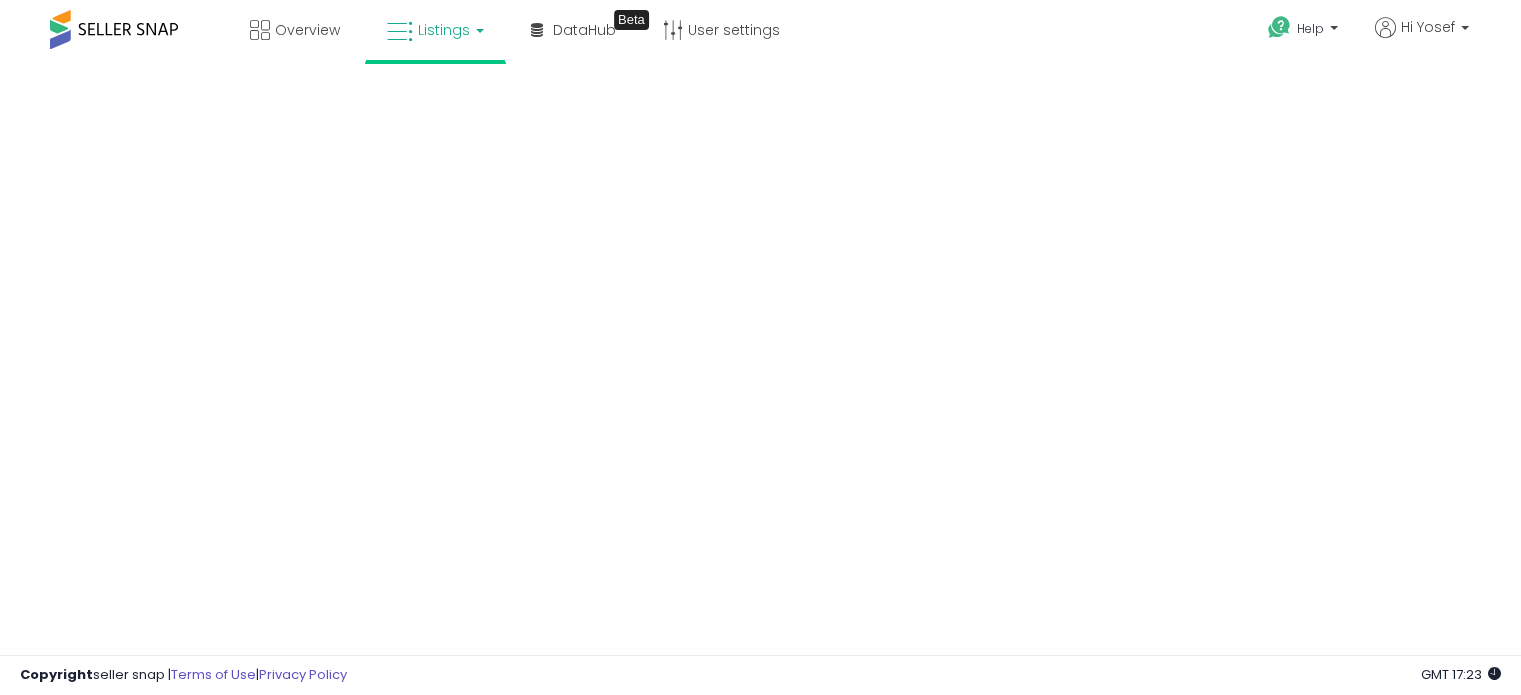 scroll, scrollTop: 0, scrollLeft: 0, axis: both 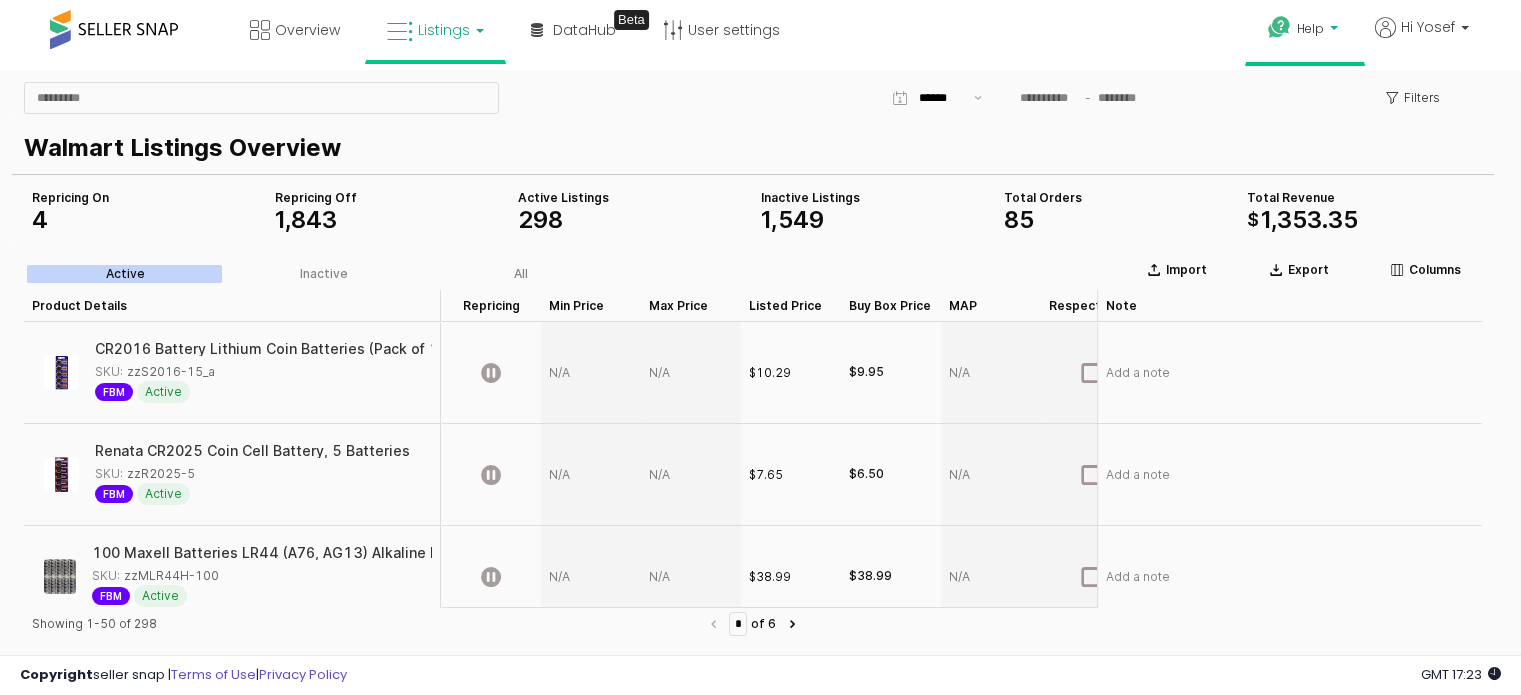 click on "Help" at bounding box center [1305, 31] 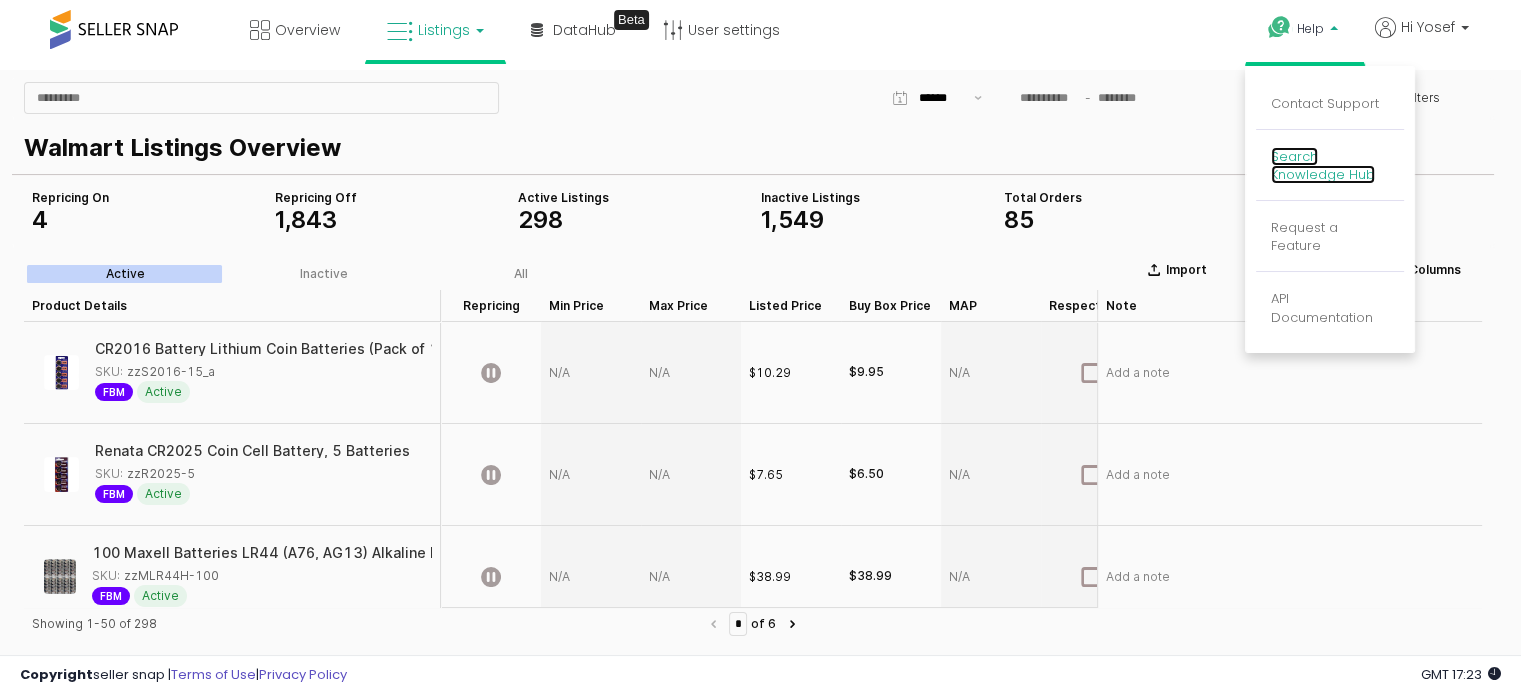 click on "Search Knowledge Hub" at bounding box center [1323, 166] 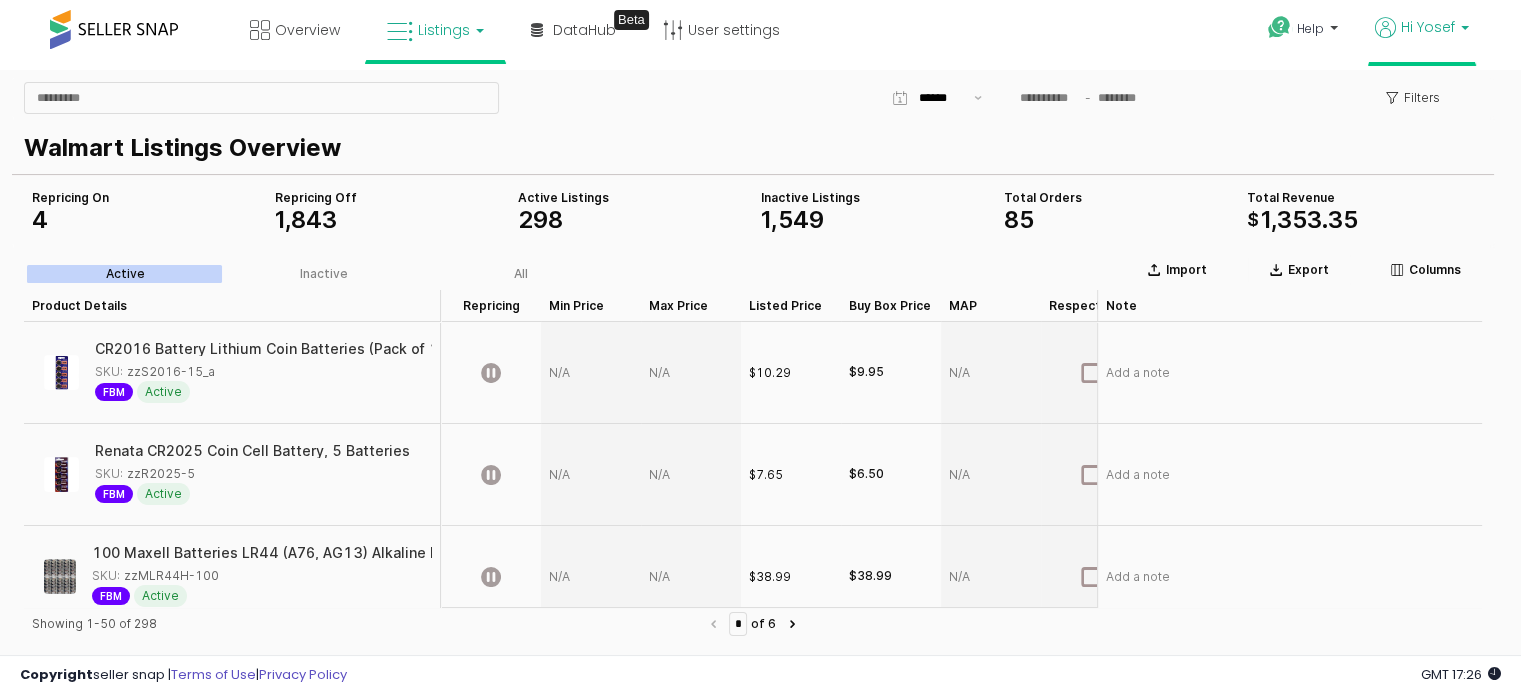 click on "Hi Yosef" at bounding box center (1428, 27) 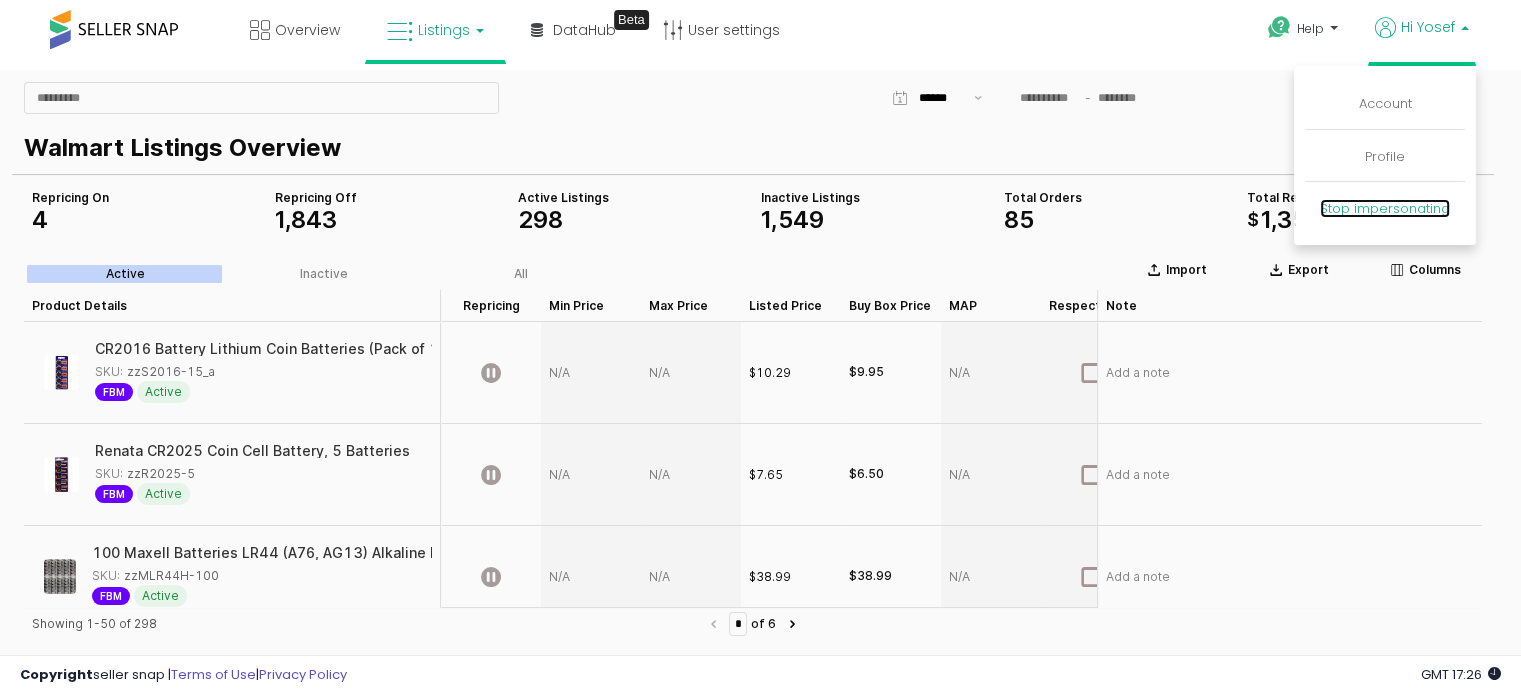 click on "Stop impersonating" at bounding box center [1385, 208] 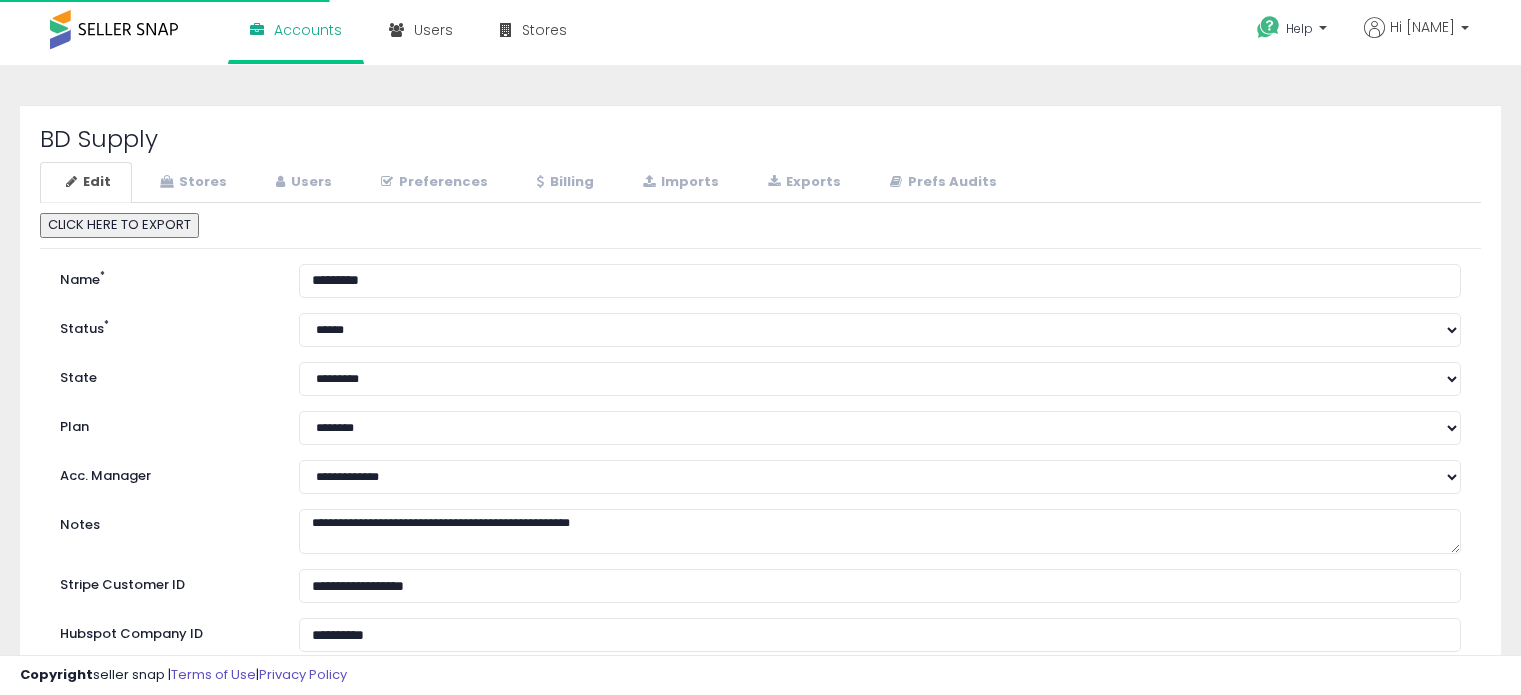 scroll, scrollTop: 0, scrollLeft: 0, axis: both 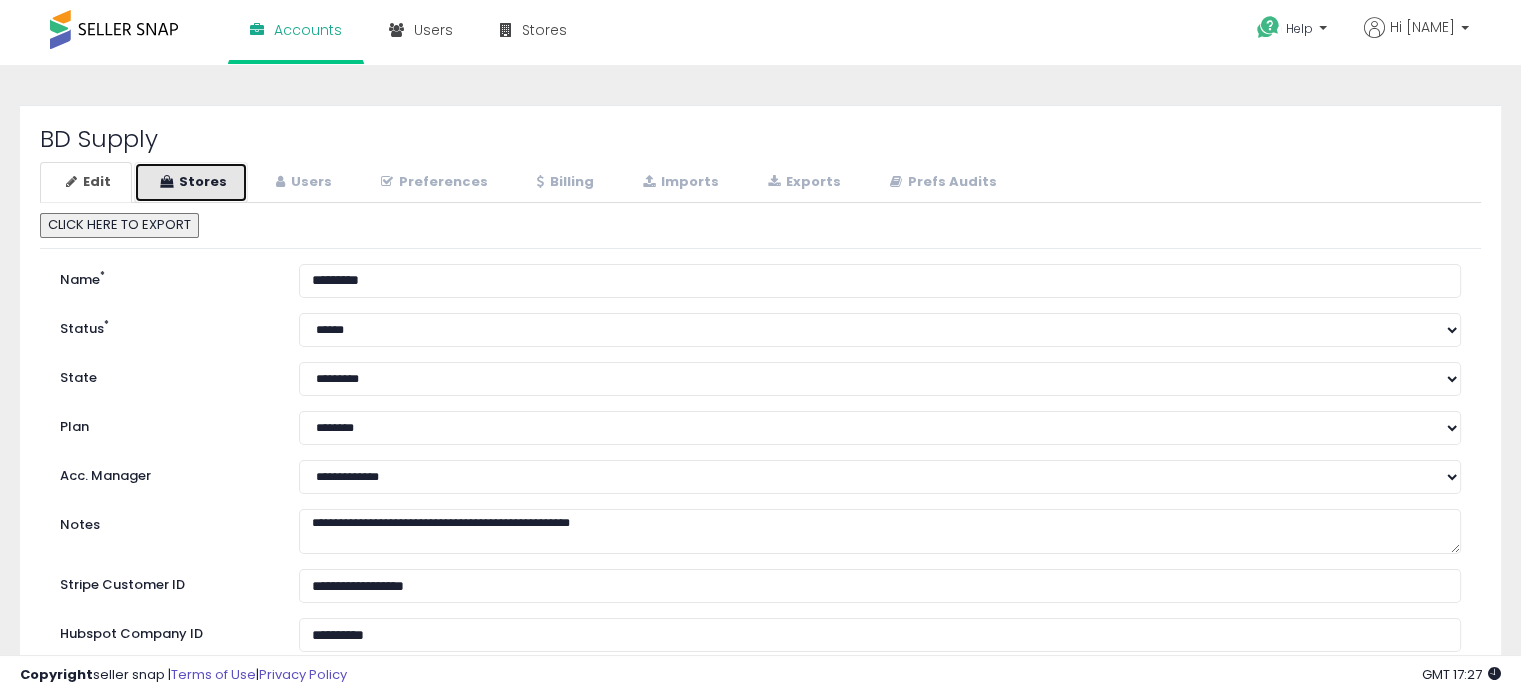 click at bounding box center [166, 181] 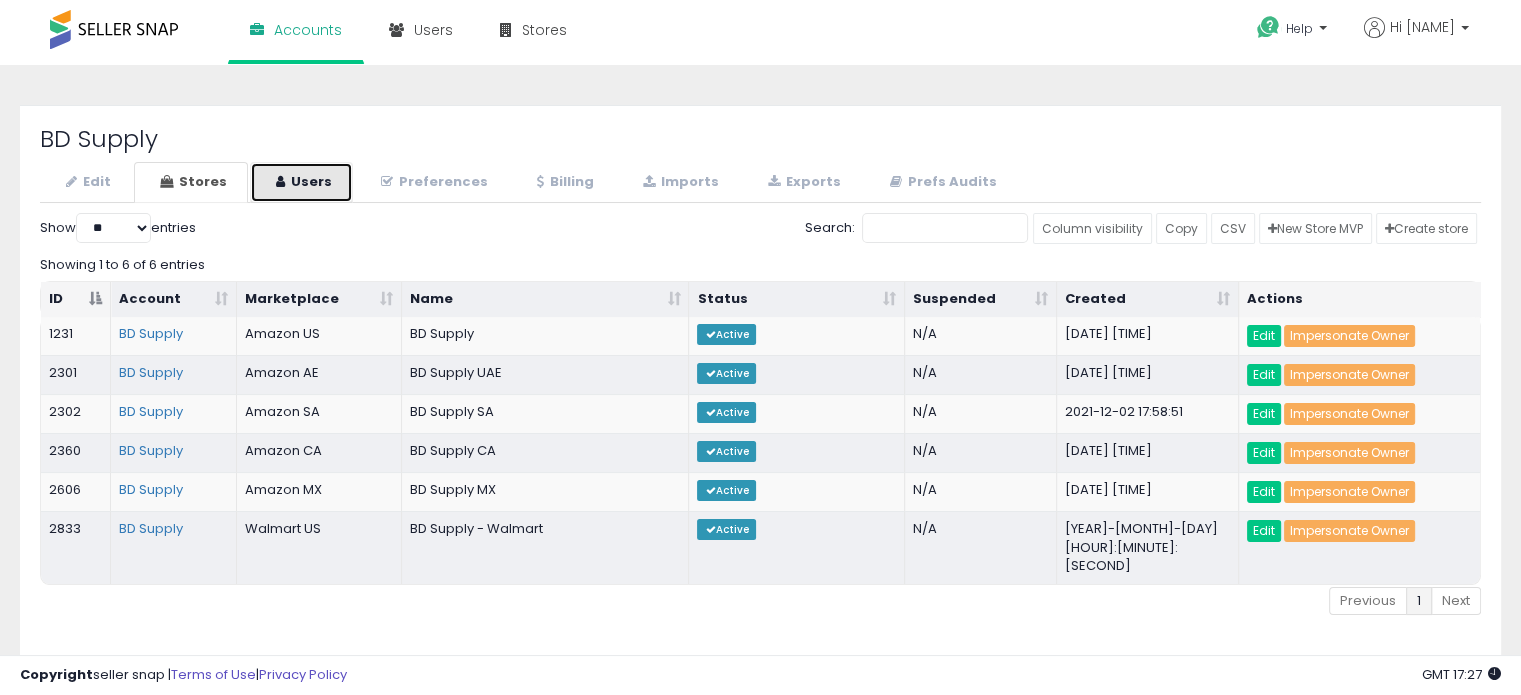 click at bounding box center [280, 181] 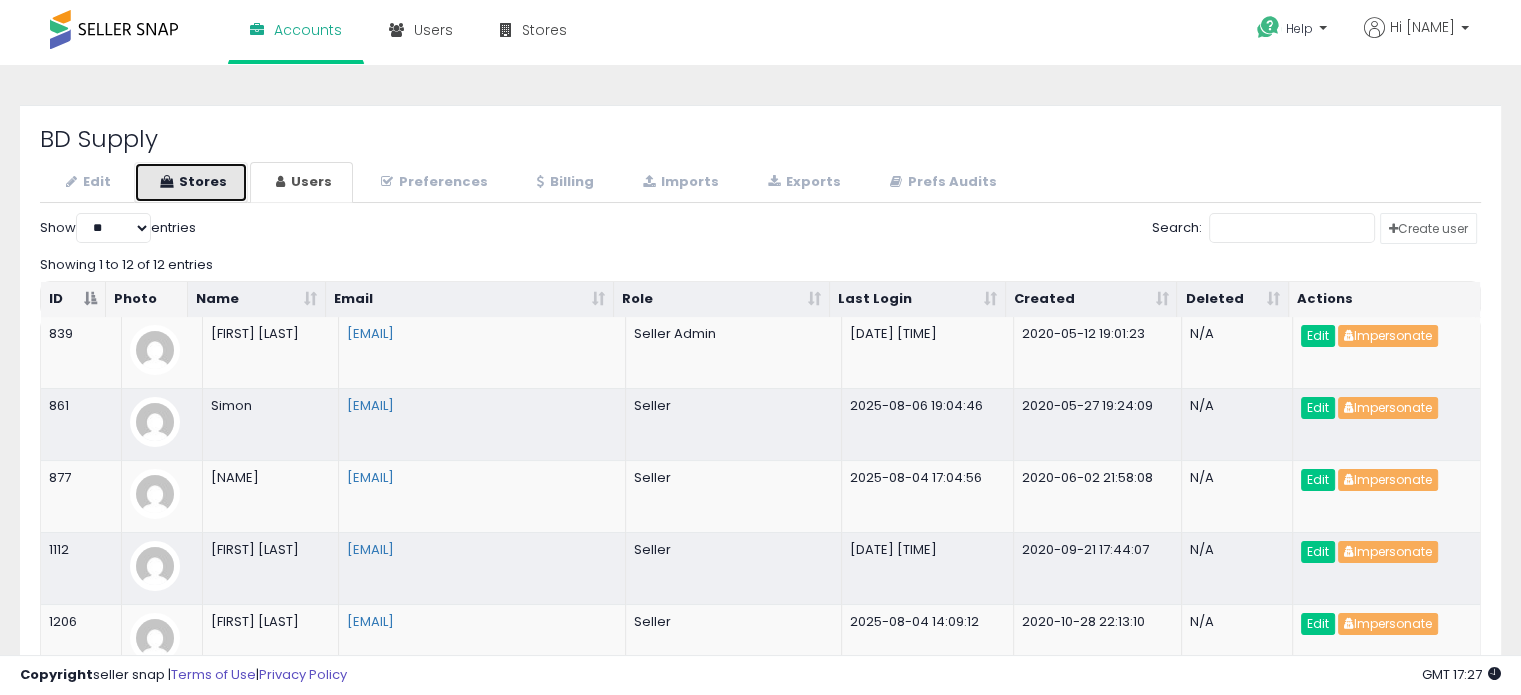 click on "Stores" at bounding box center [191, 182] 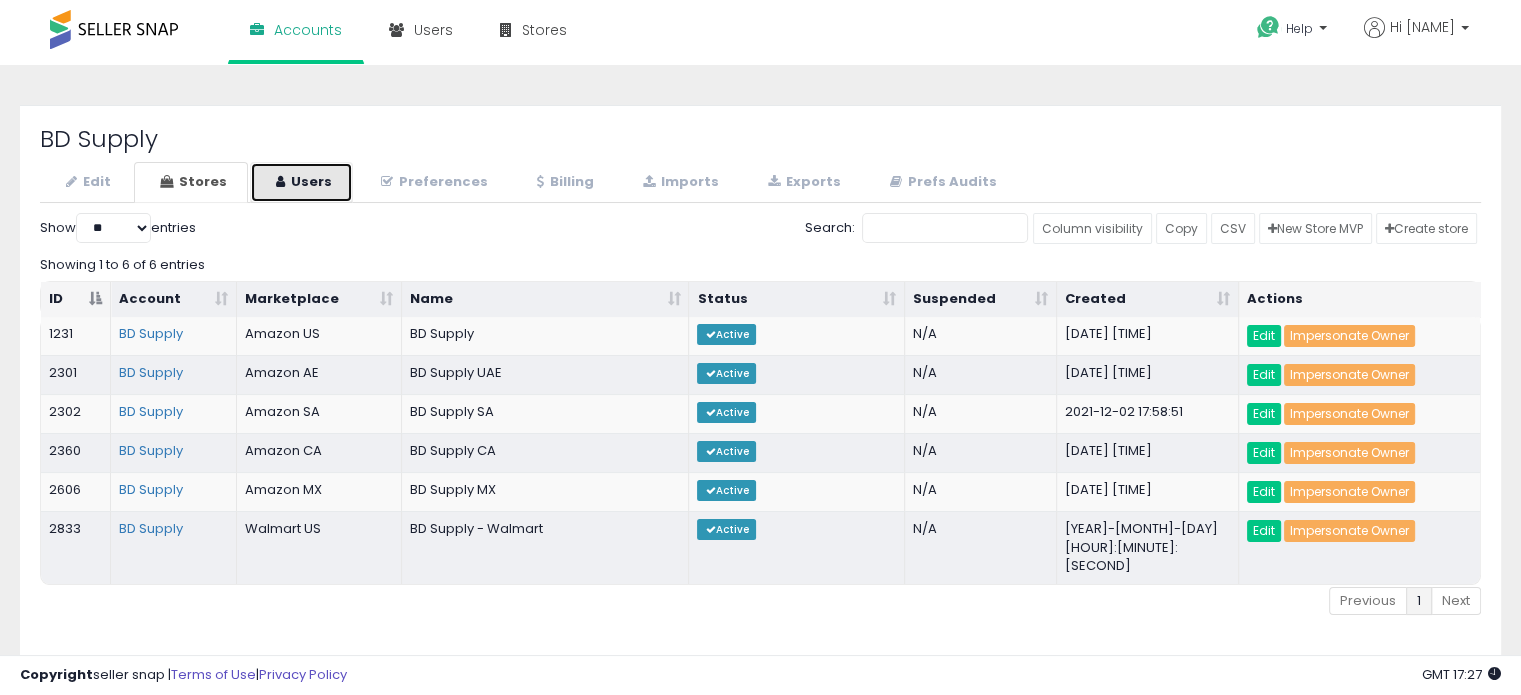 click on "Users" at bounding box center (301, 182) 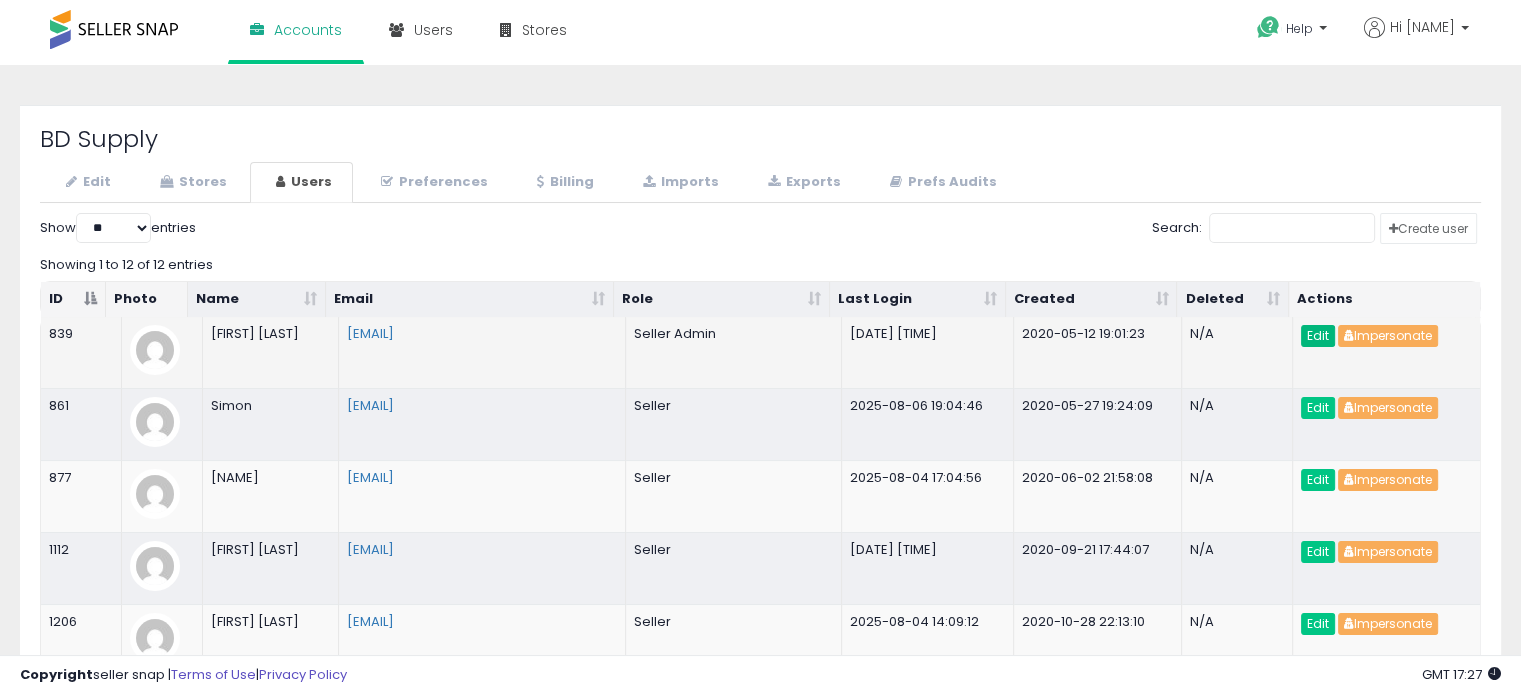 click on "Edit" at bounding box center (1318, 336) 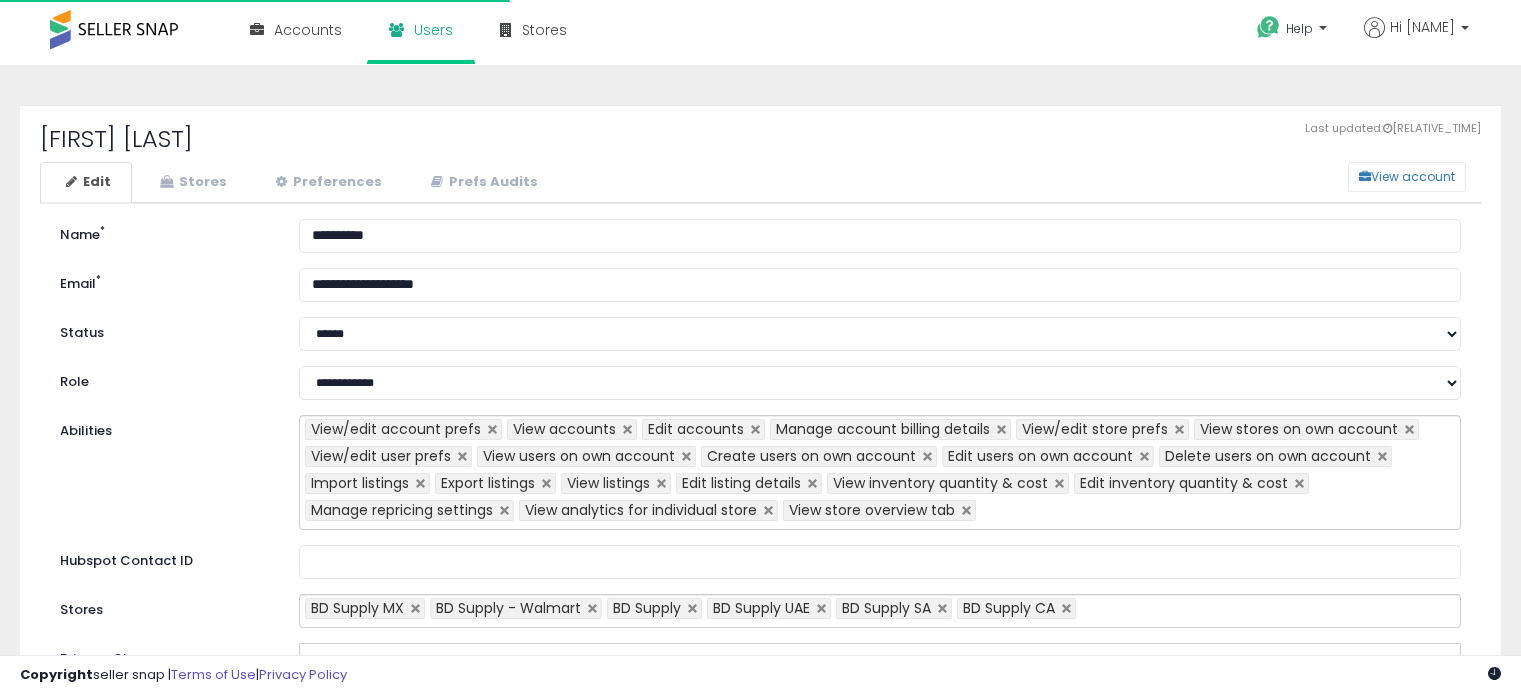 scroll, scrollTop: 0, scrollLeft: 0, axis: both 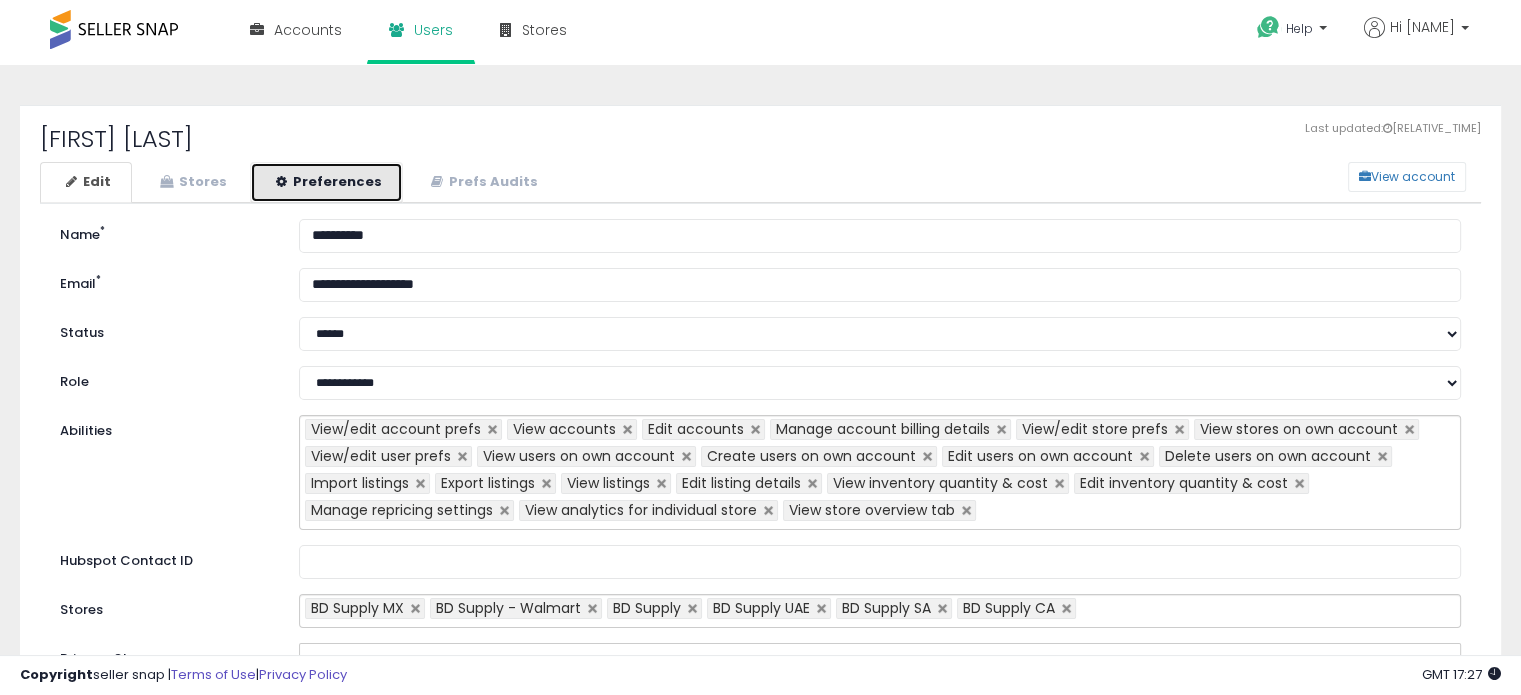 click on "Preferences" at bounding box center (326, 182) 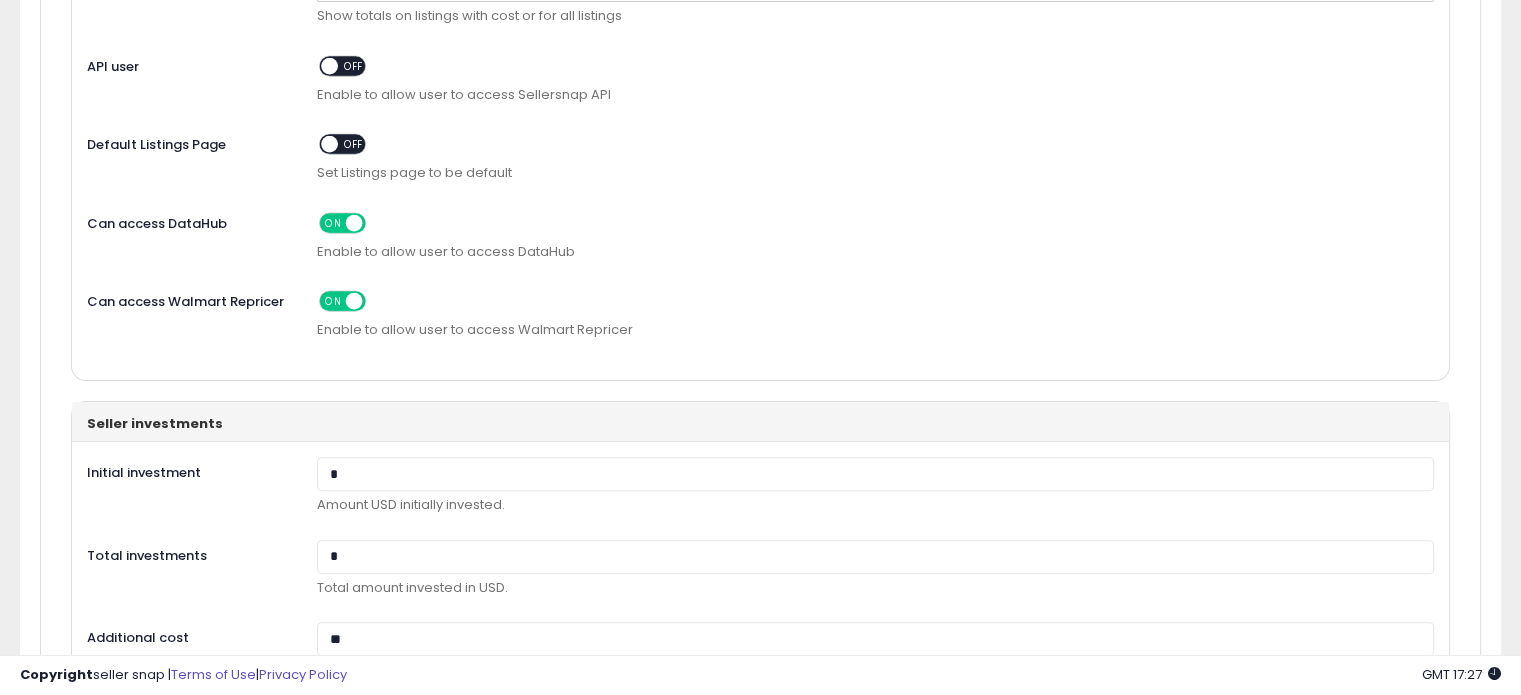 scroll, scrollTop: 500, scrollLeft: 0, axis: vertical 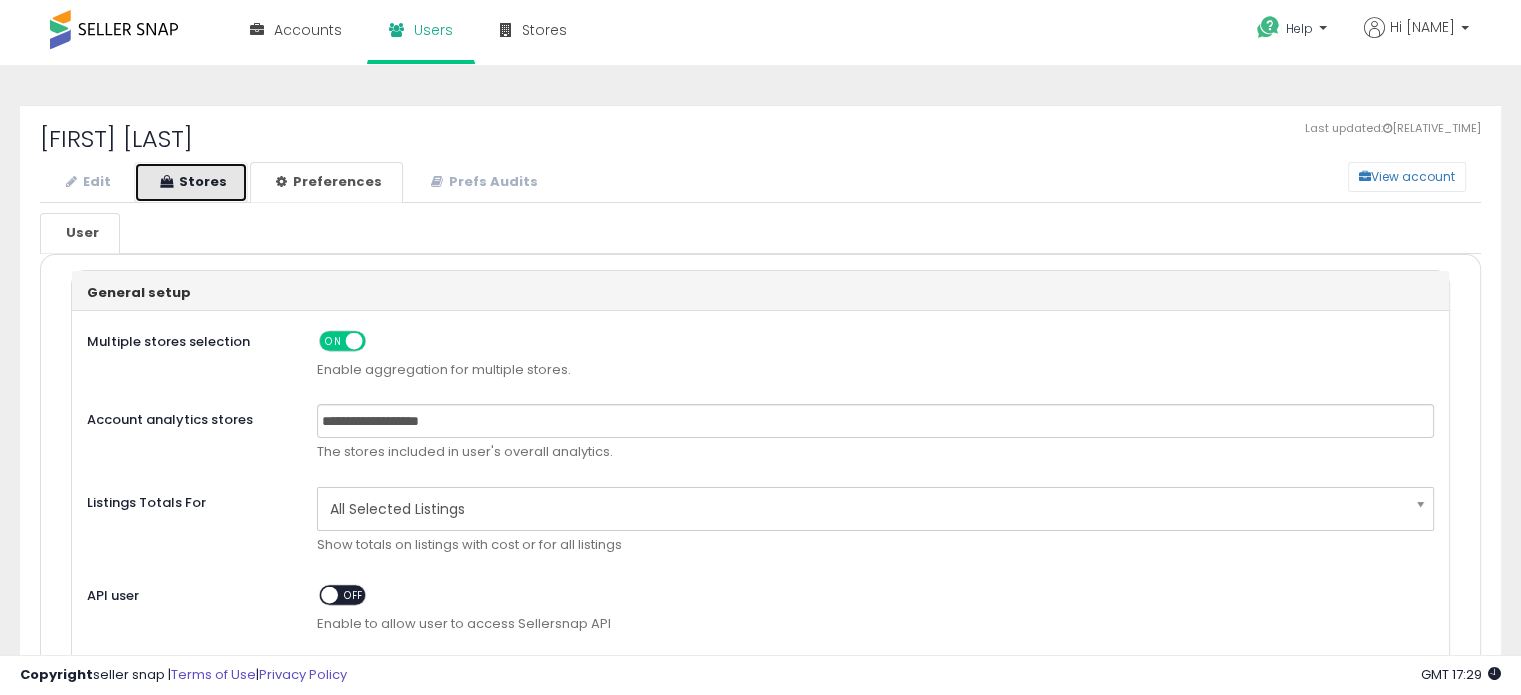 click on "Stores" at bounding box center [191, 182] 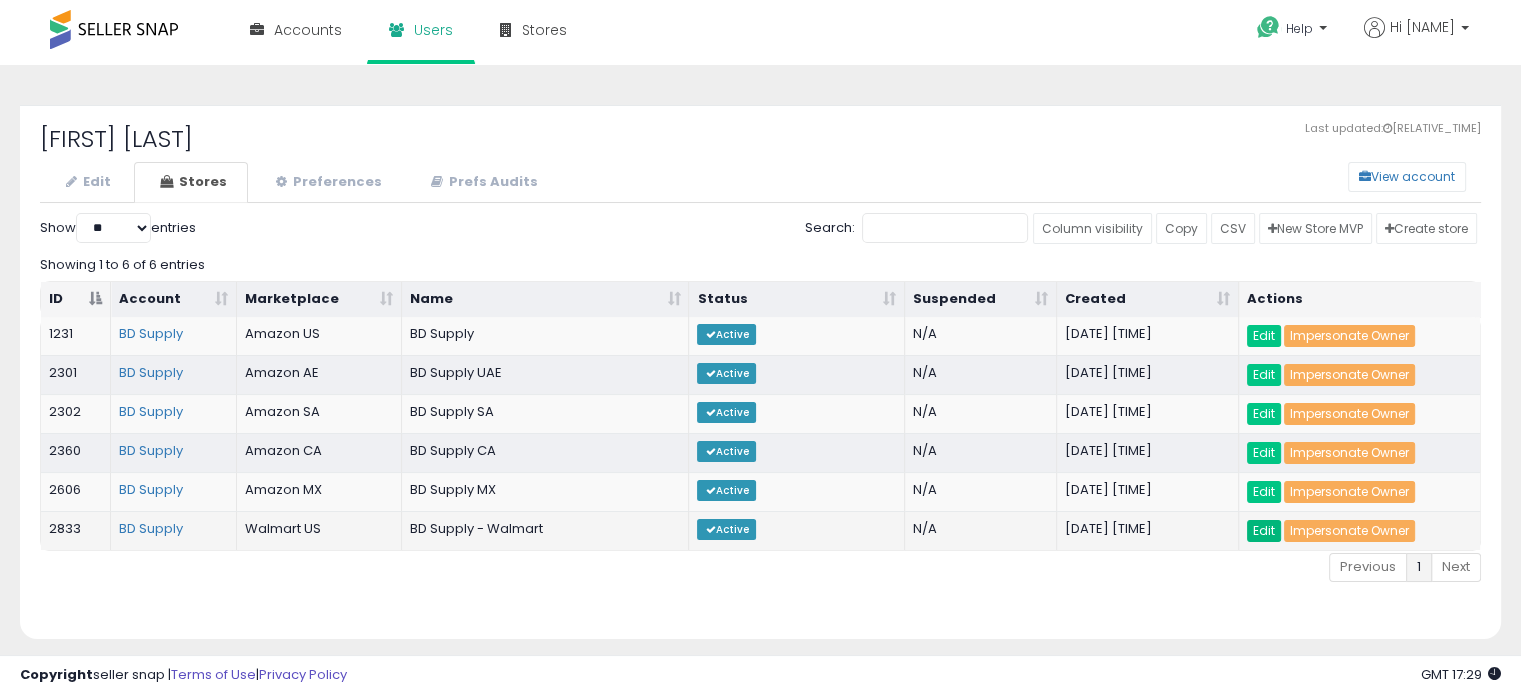 click on "Edit" at bounding box center [1264, 531] 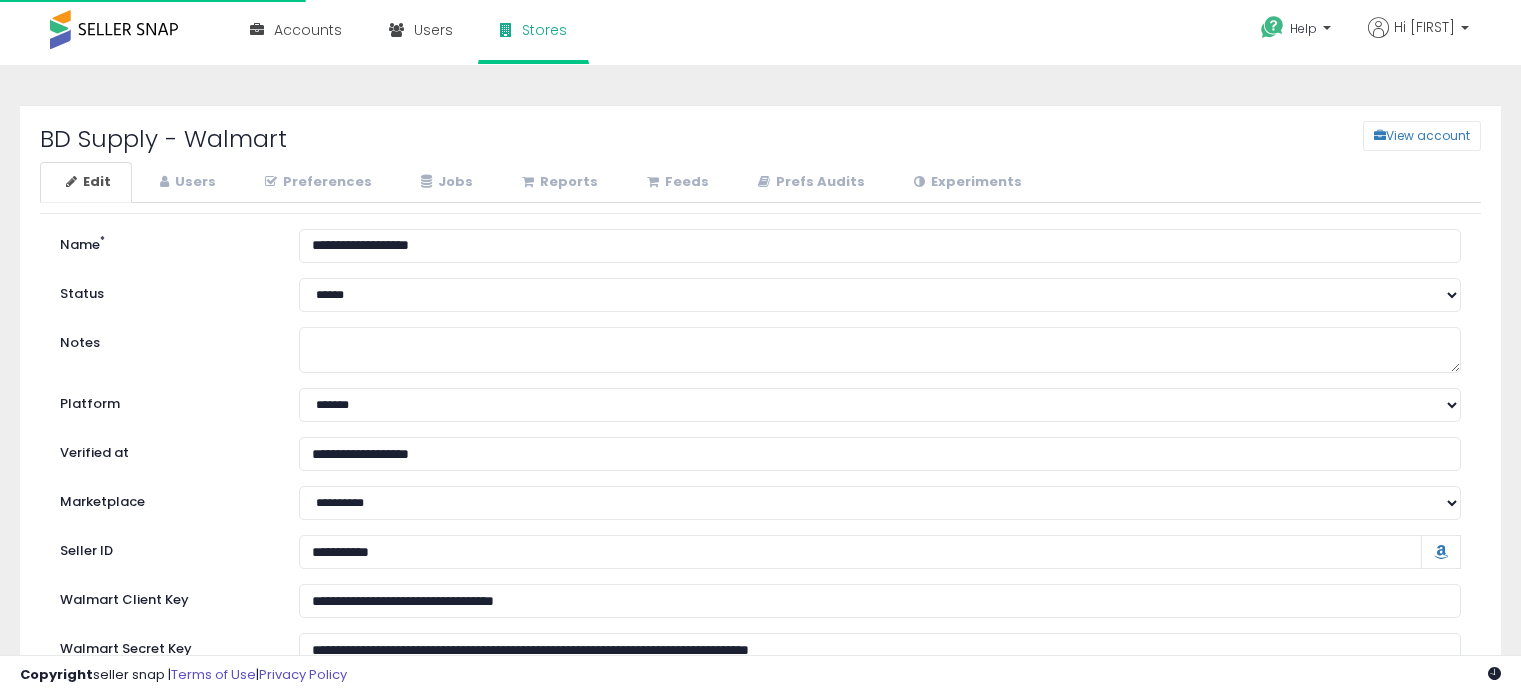 scroll, scrollTop: 0, scrollLeft: 0, axis: both 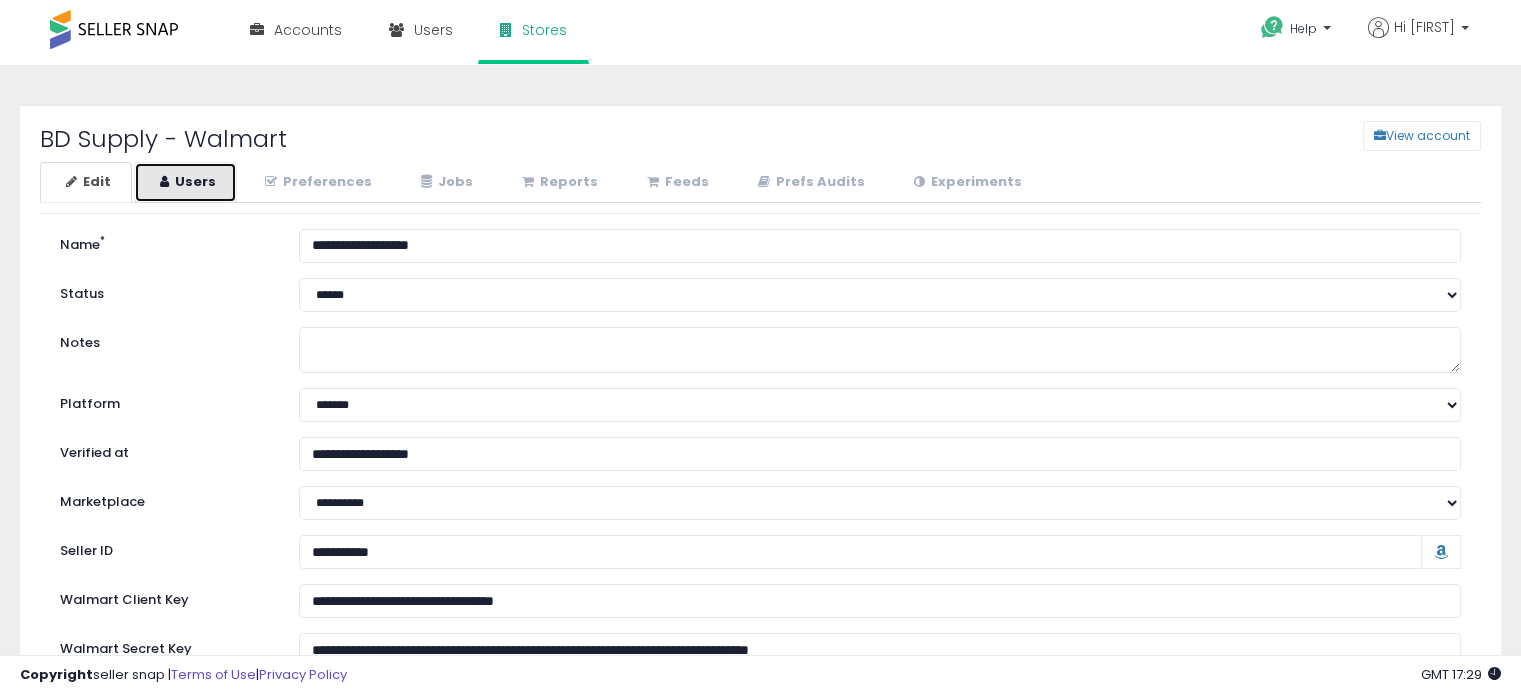 click on "Users" at bounding box center (185, 182) 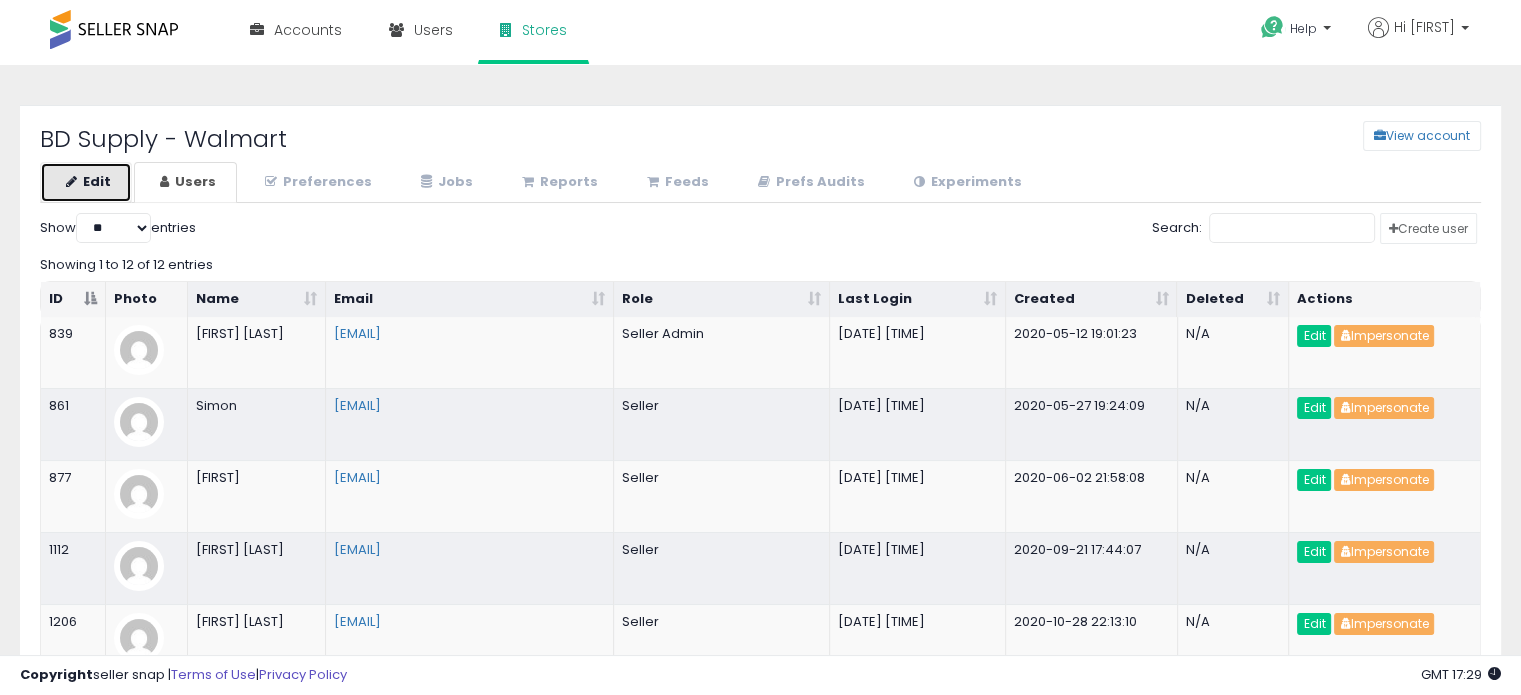 click on "Edit" at bounding box center (86, 182) 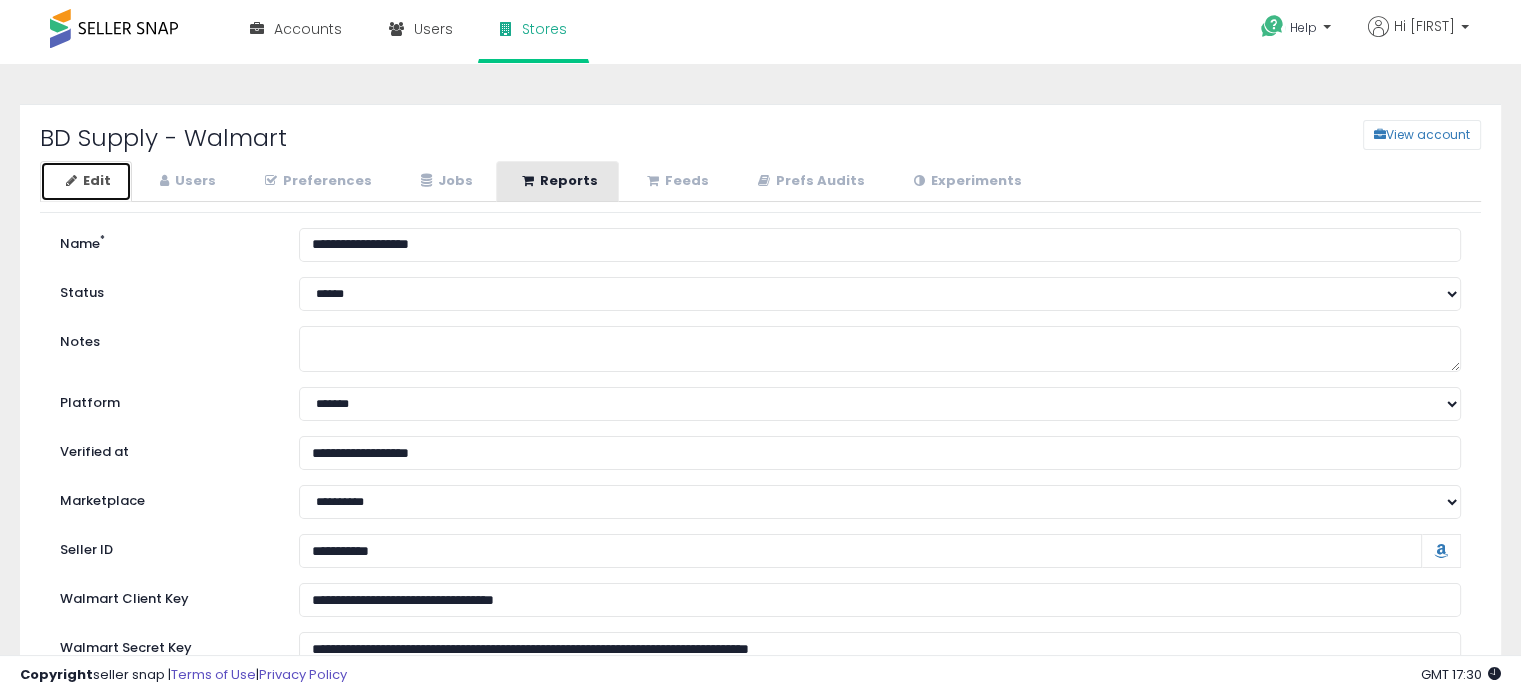 scroll, scrollTop: 0, scrollLeft: 0, axis: both 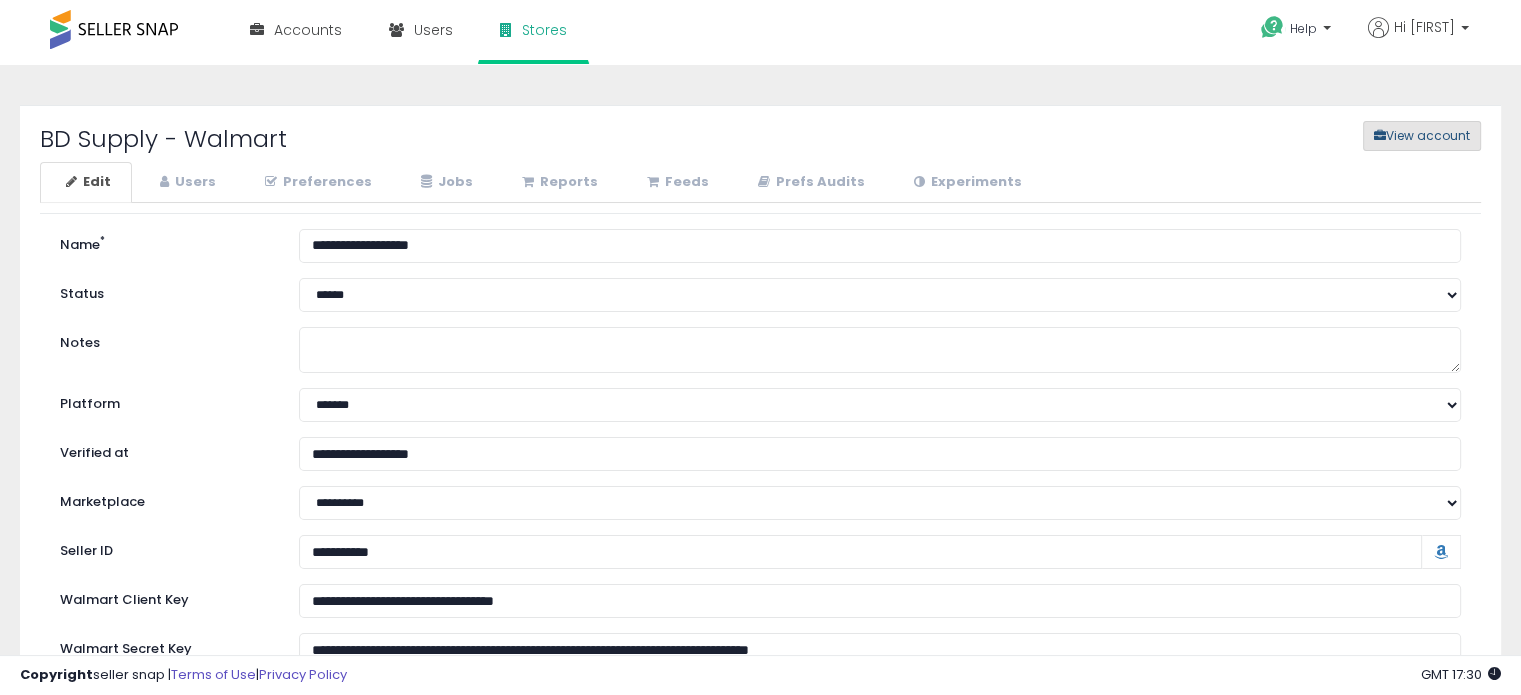 click on "View account" at bounding box center (1422, 136) 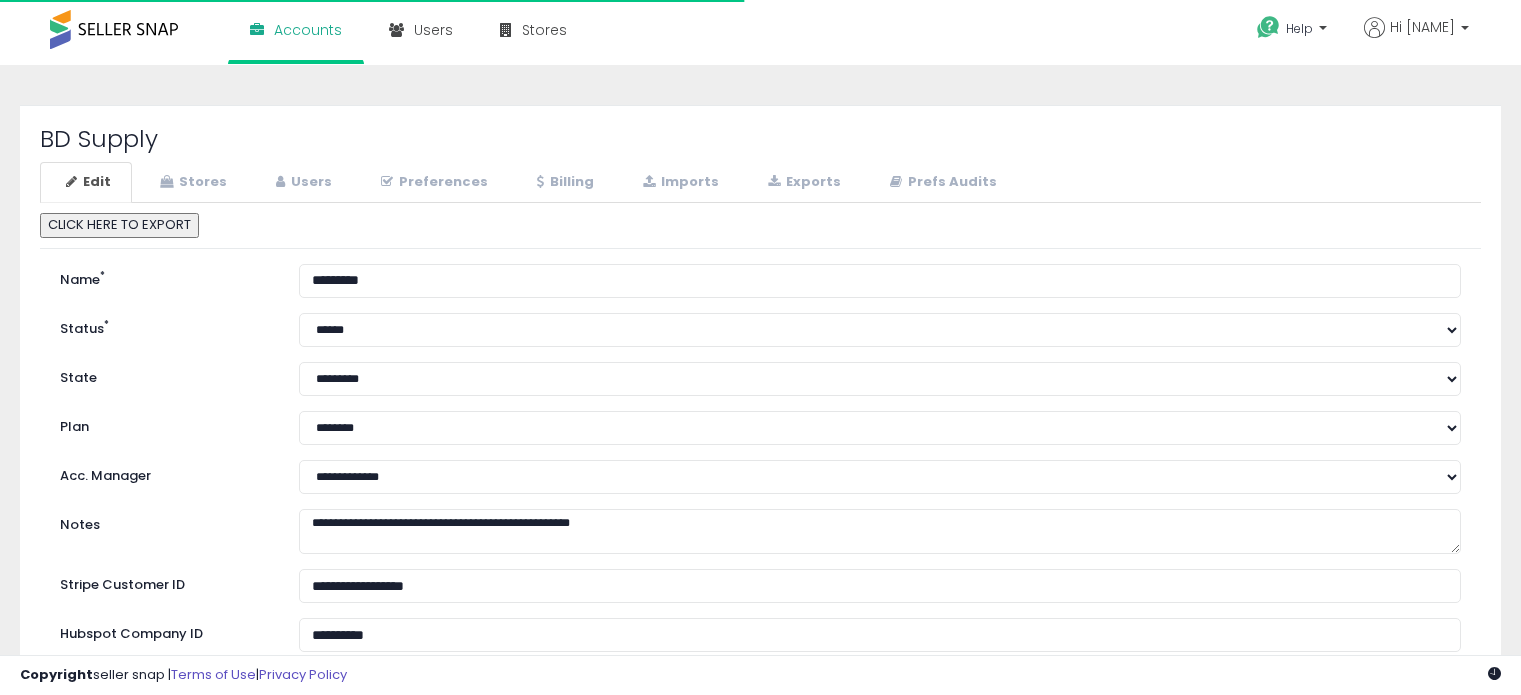 scroll, scrollTop: 0, scrollLeft: 0, axis: both 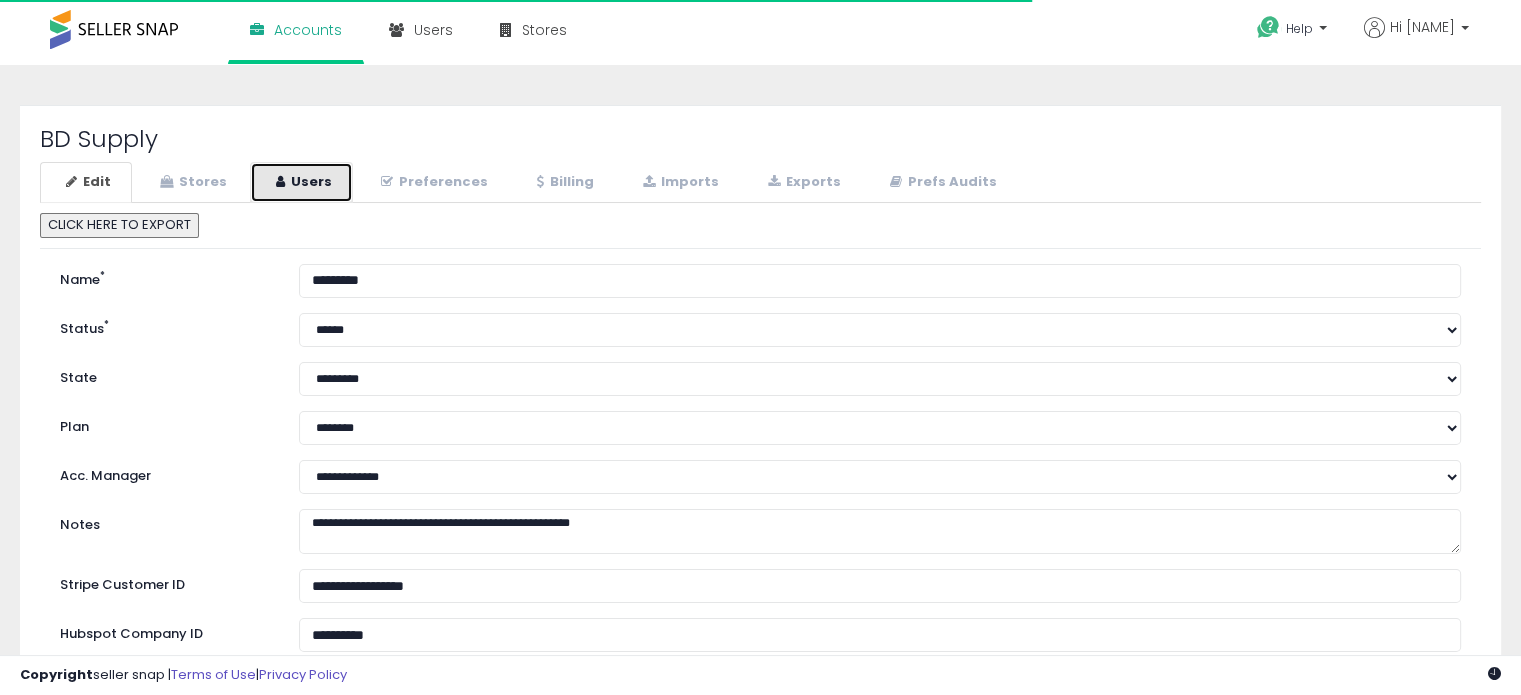 click on "Users" at bounding box center (301, 182) 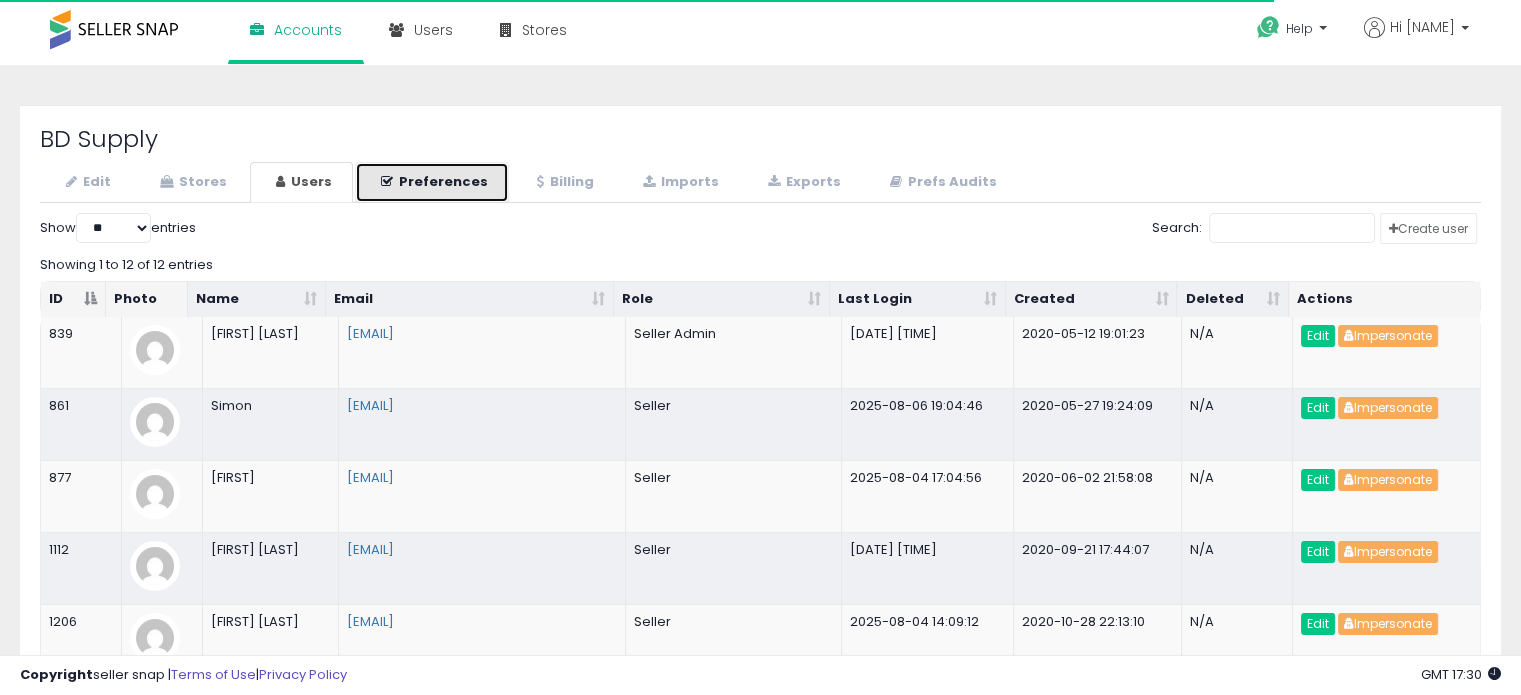 click on "Preferences" at bounding box center (432, 182) 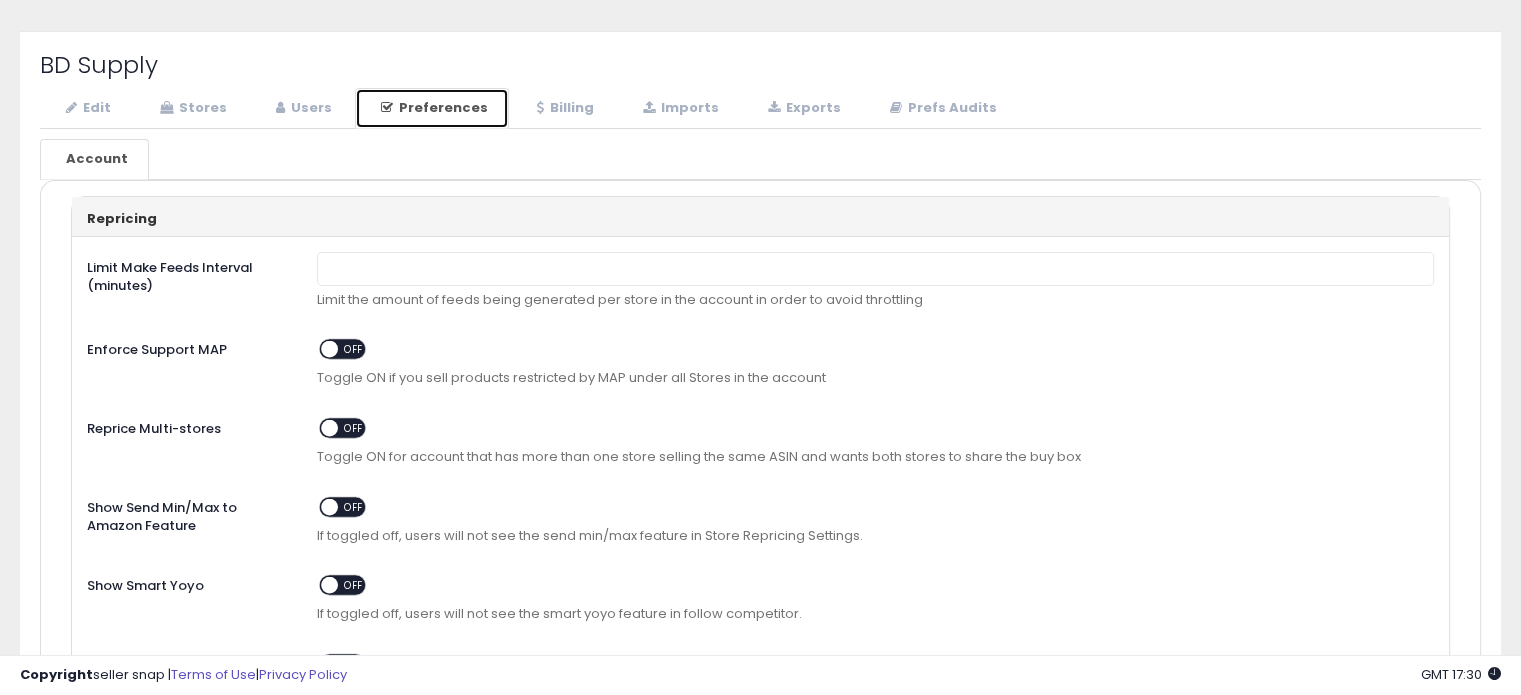 scroll, scrollTop: 0, scrollLeft: 0, axis: both 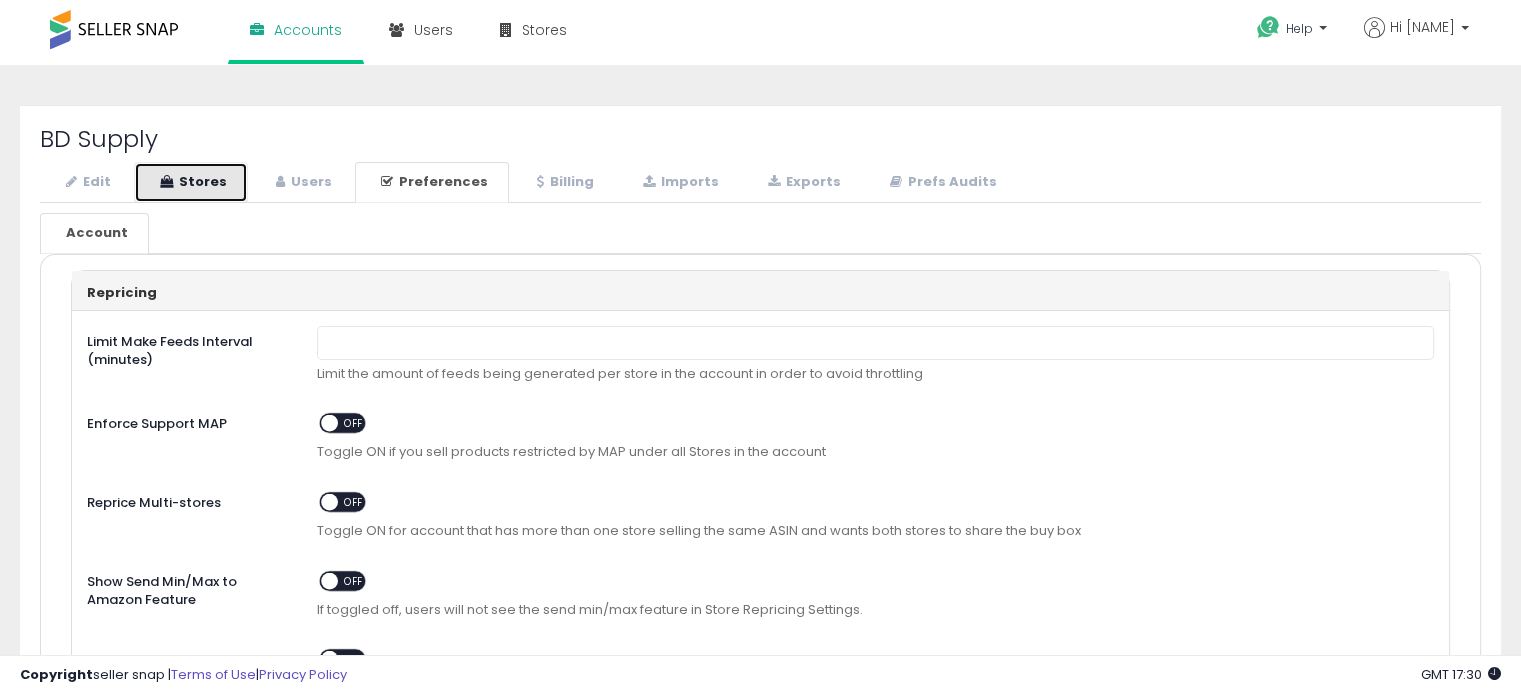 click on "Stores" at bounding box center [191, 182] 